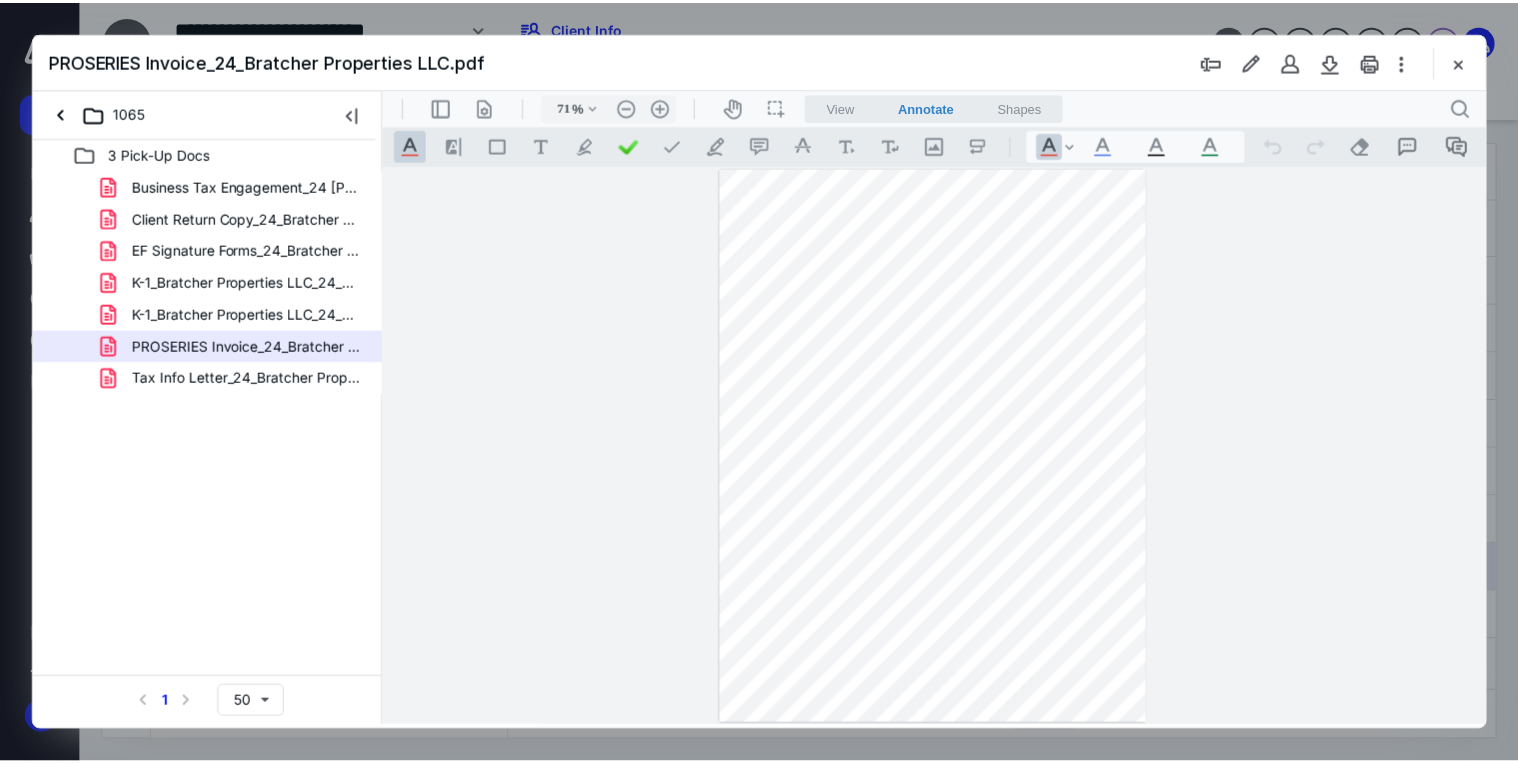 scroll, scrollTop: 0, scrollLeft: 0, axis: both 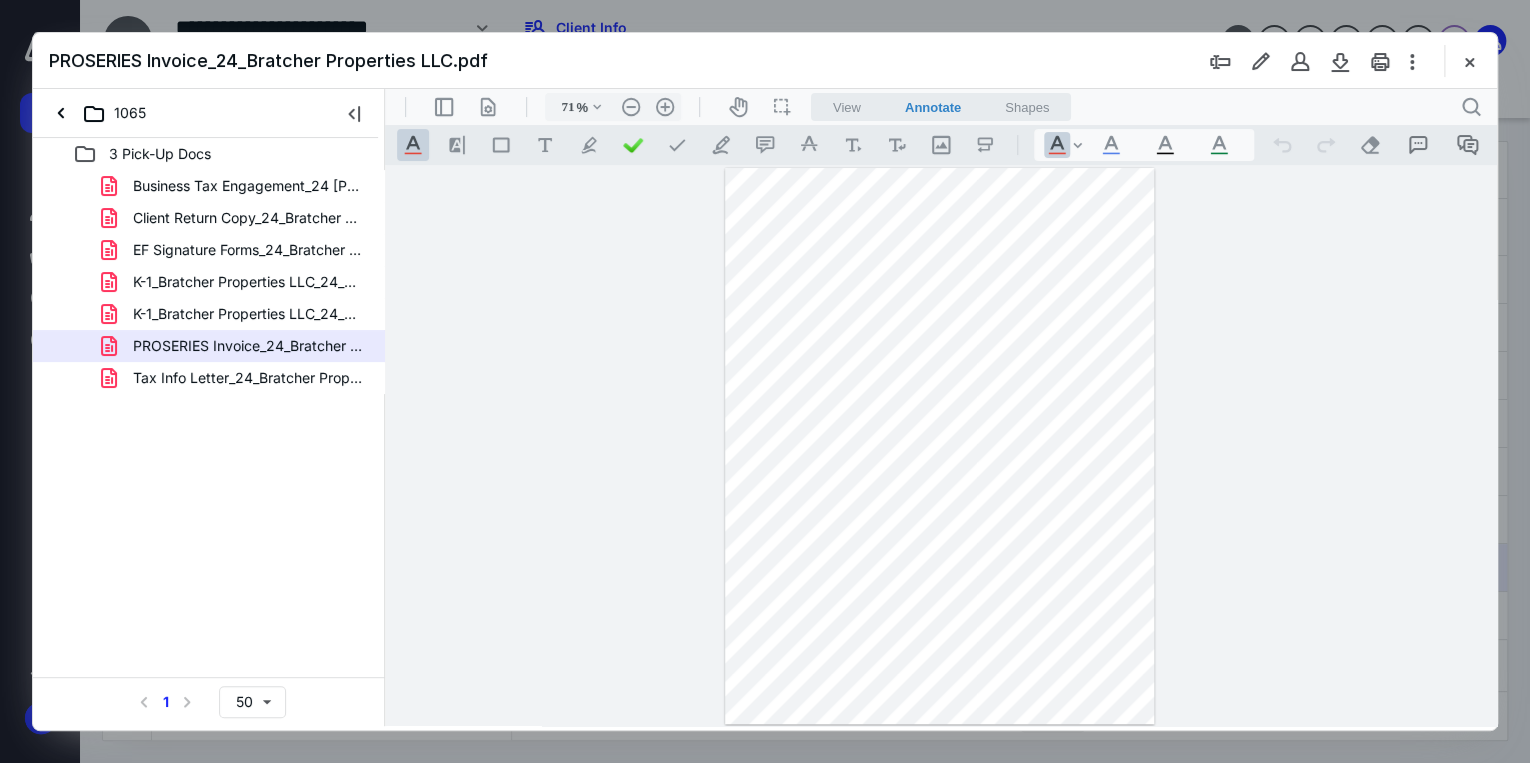 drag, startPoint x: 1468, startPoint y: 60, endPoint x: 1392, endPoint y: 63, distance: 76.05919 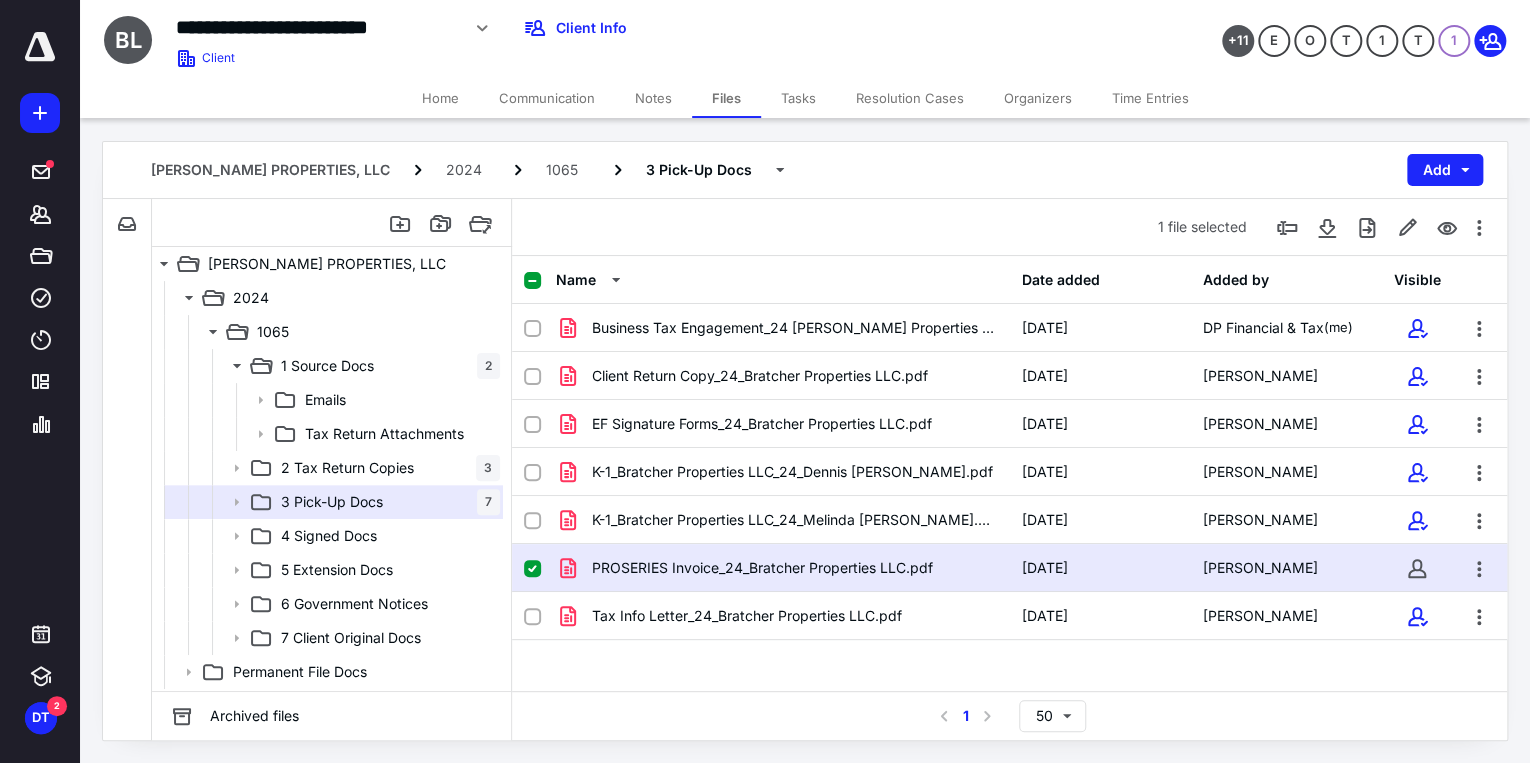click on "Home" at bounding box center (440, 98) 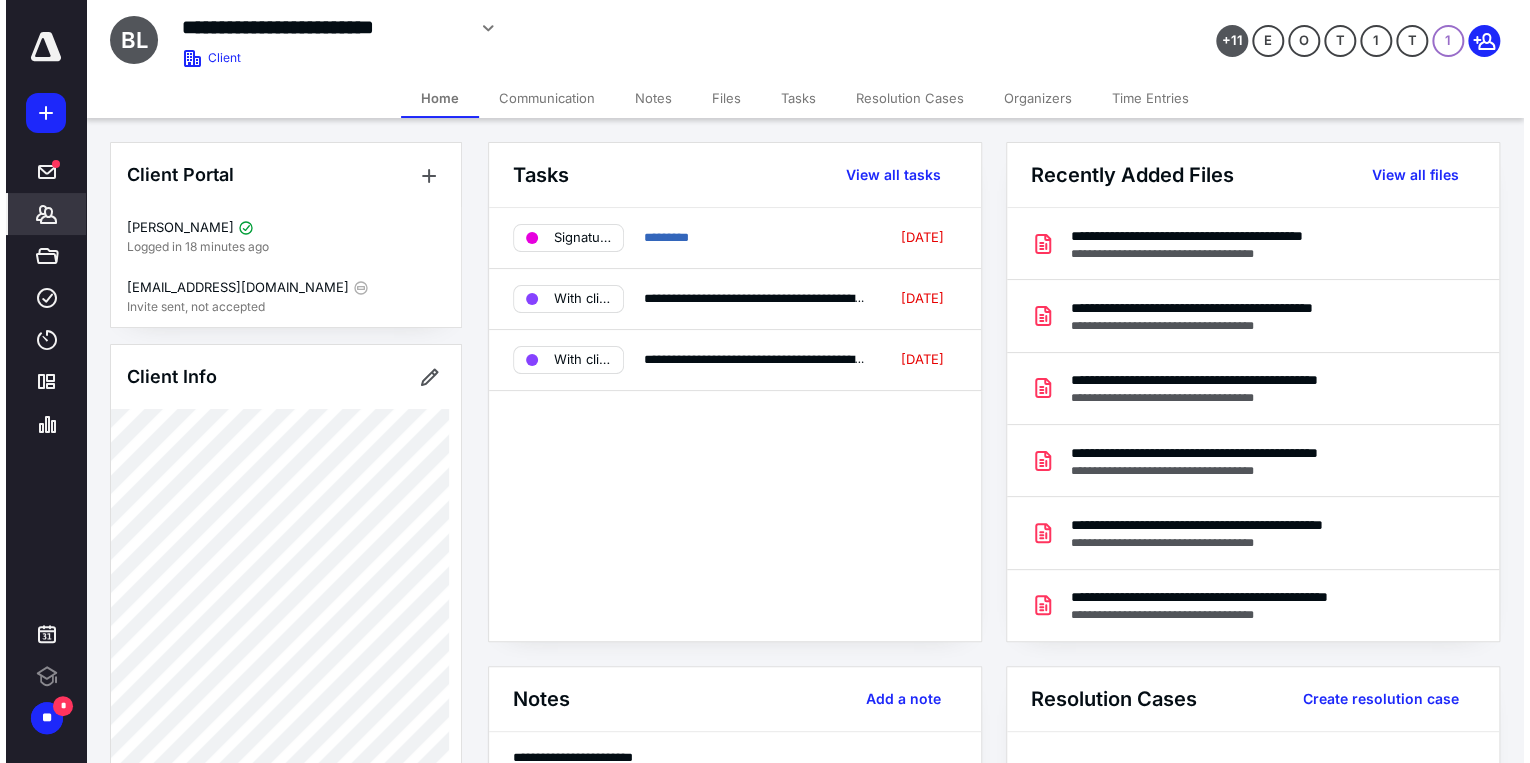 scroll, scrollTop: 0, scrollLeft: 0, axis: both 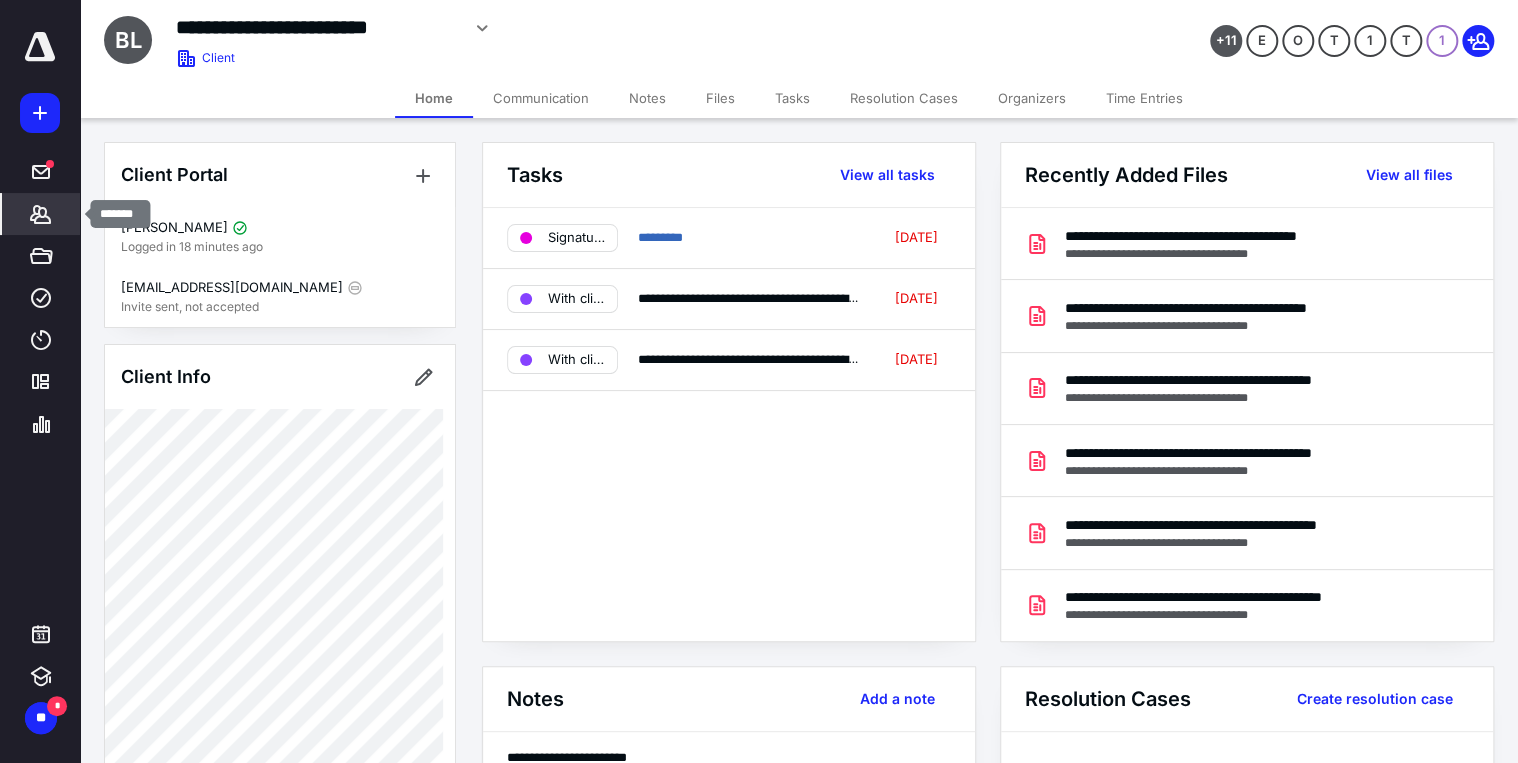 click 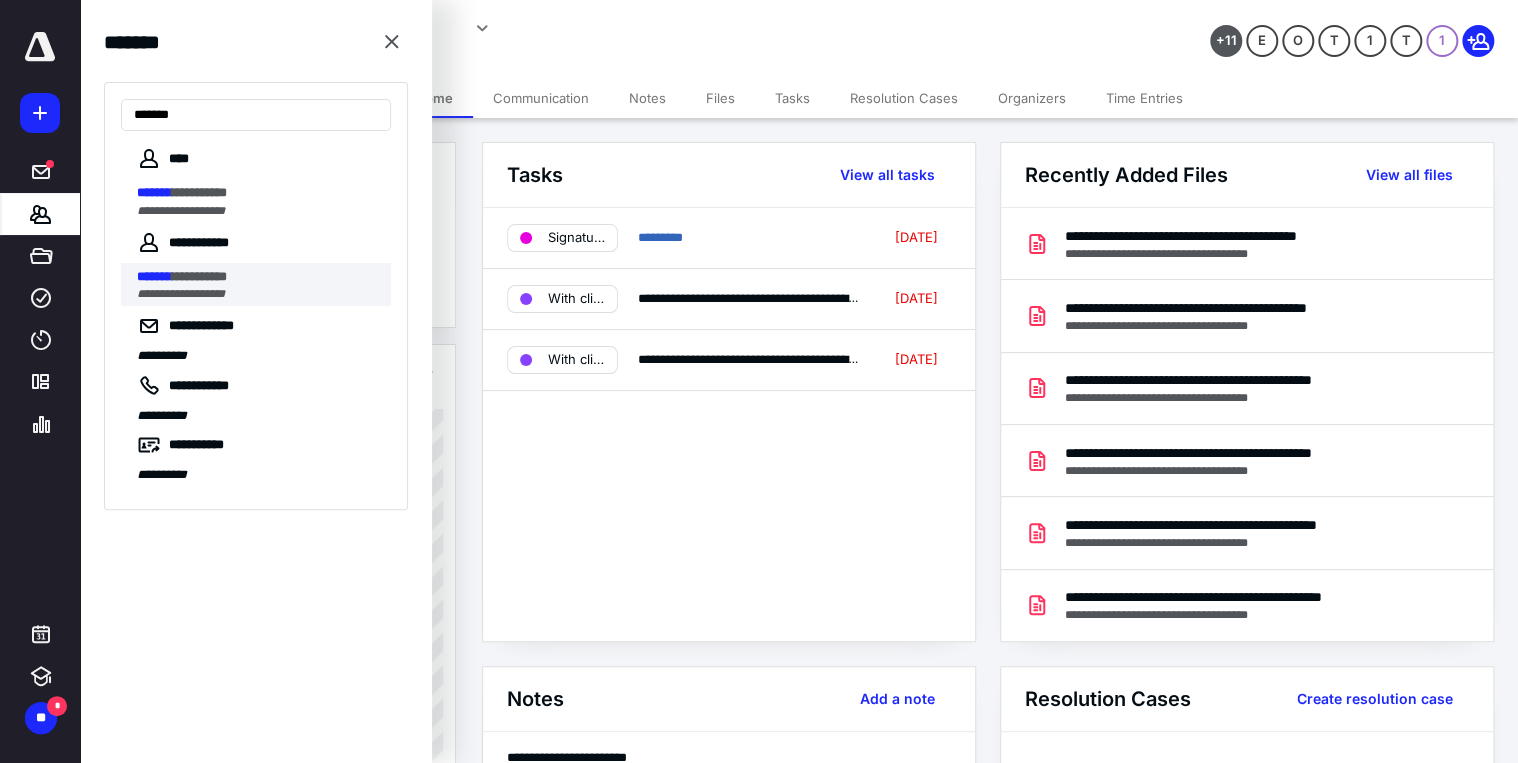 type on "*******" 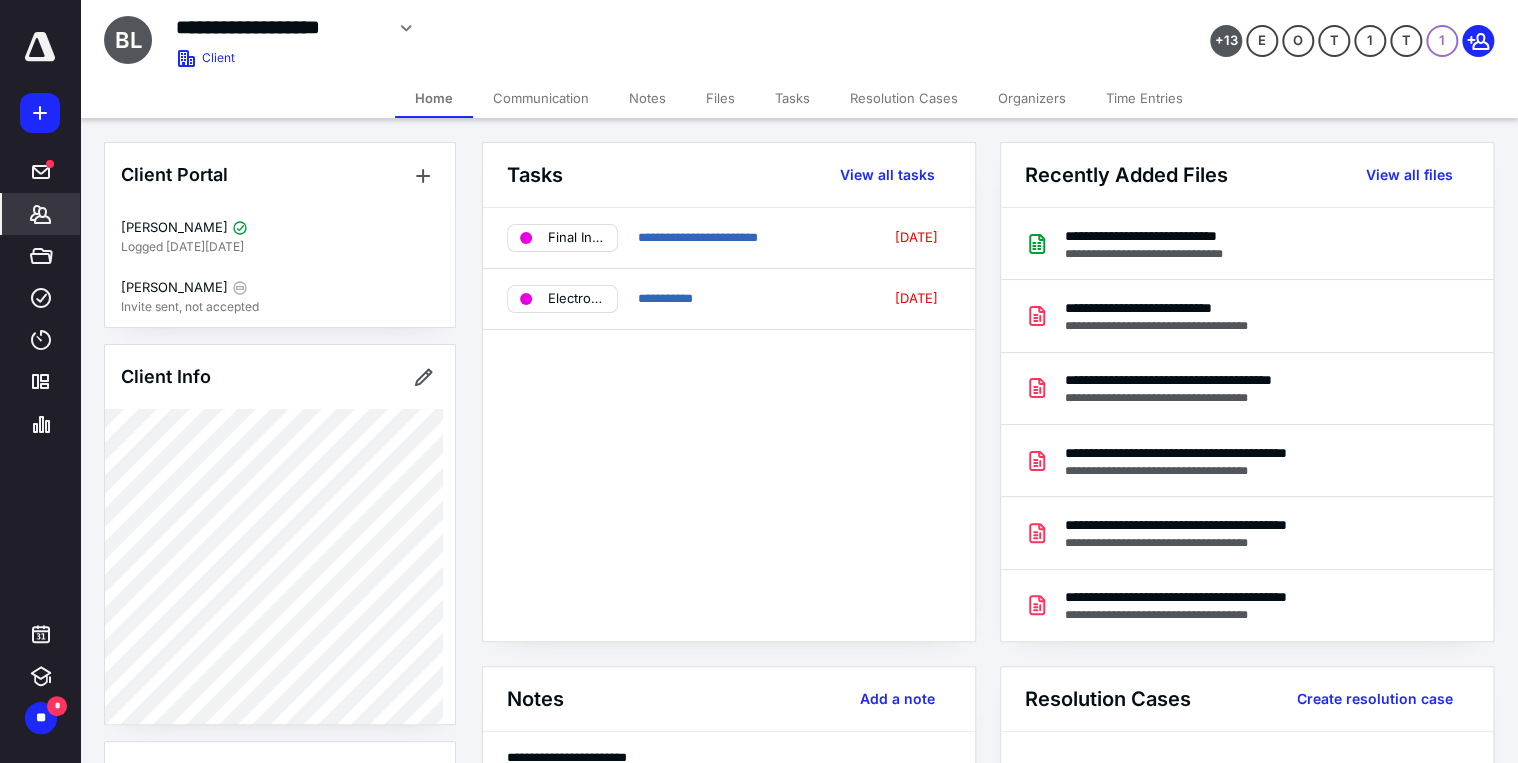 click on "Files" at bounding box center [720, 98] 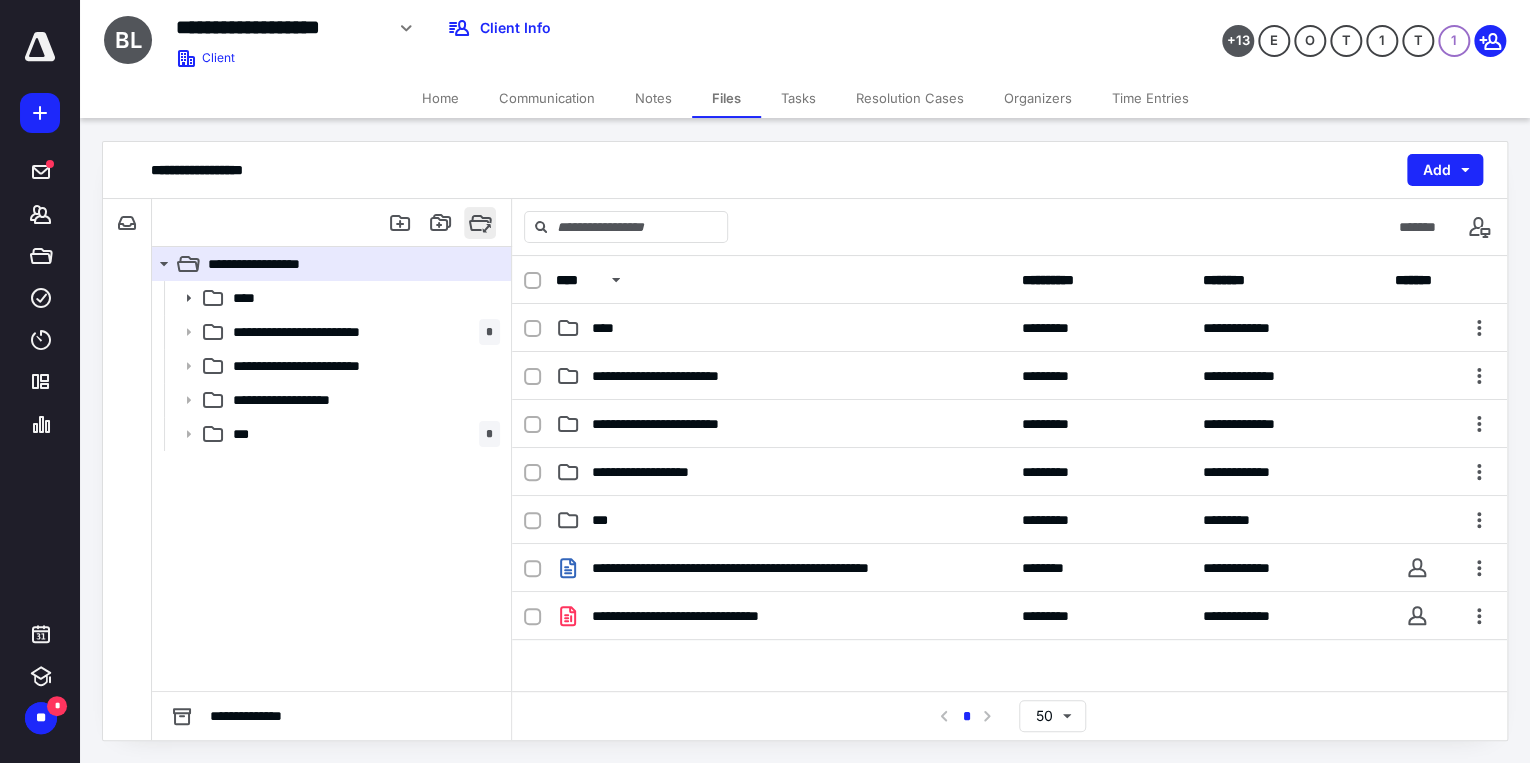 click at bounding box center (480, 223) 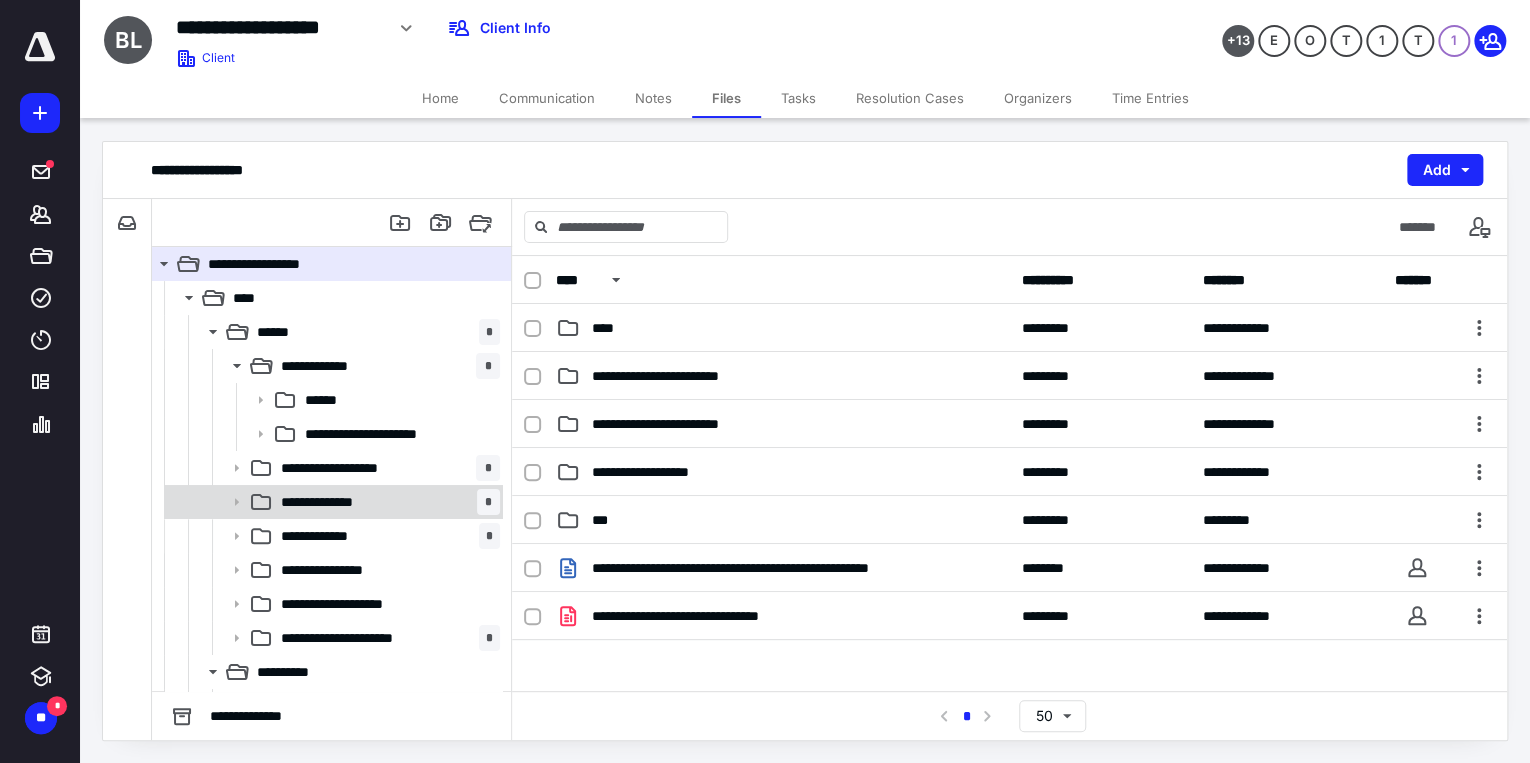 click on "**********" at bounding box center [386, 502] 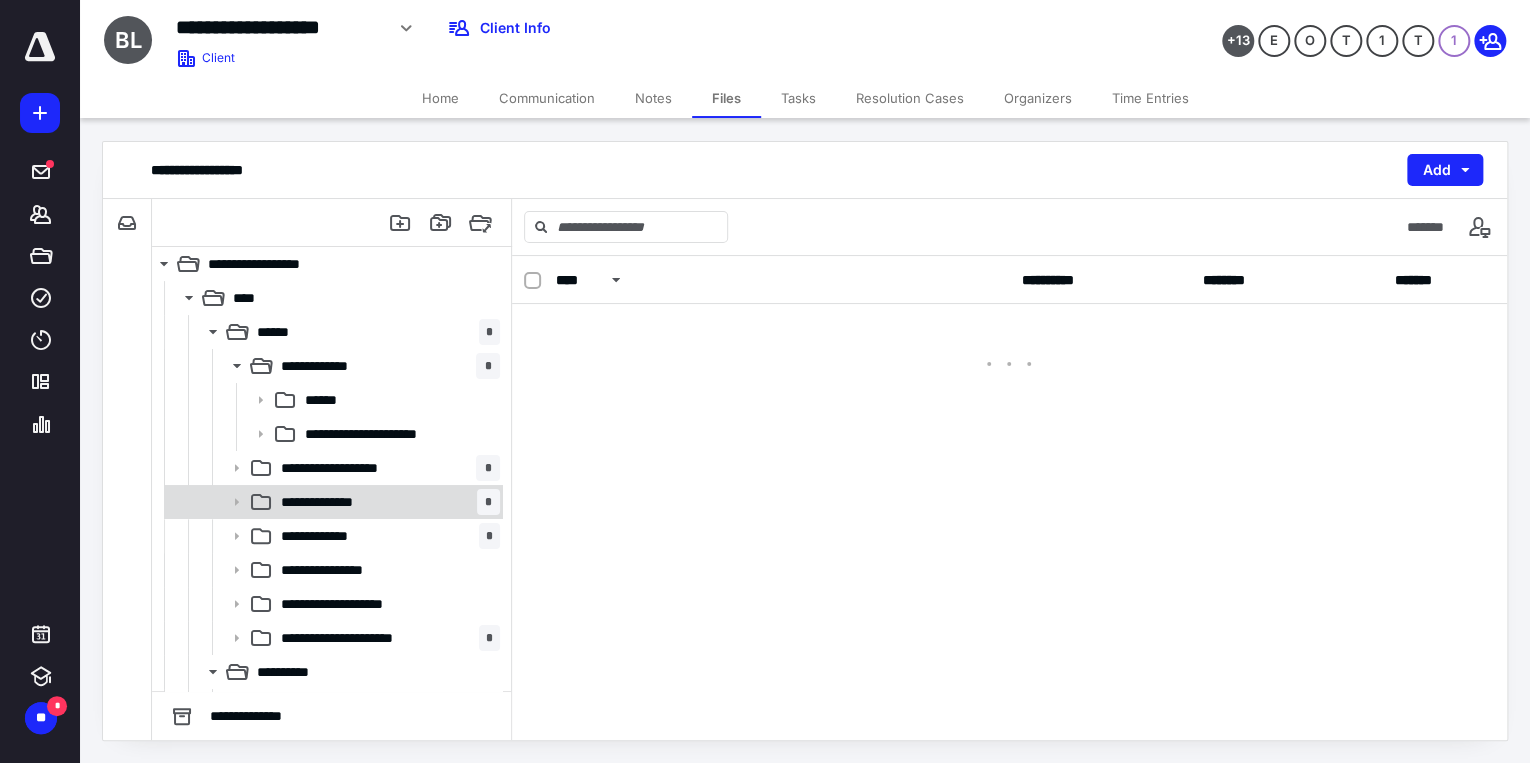click on "**********" at bounding box center [386, 502] 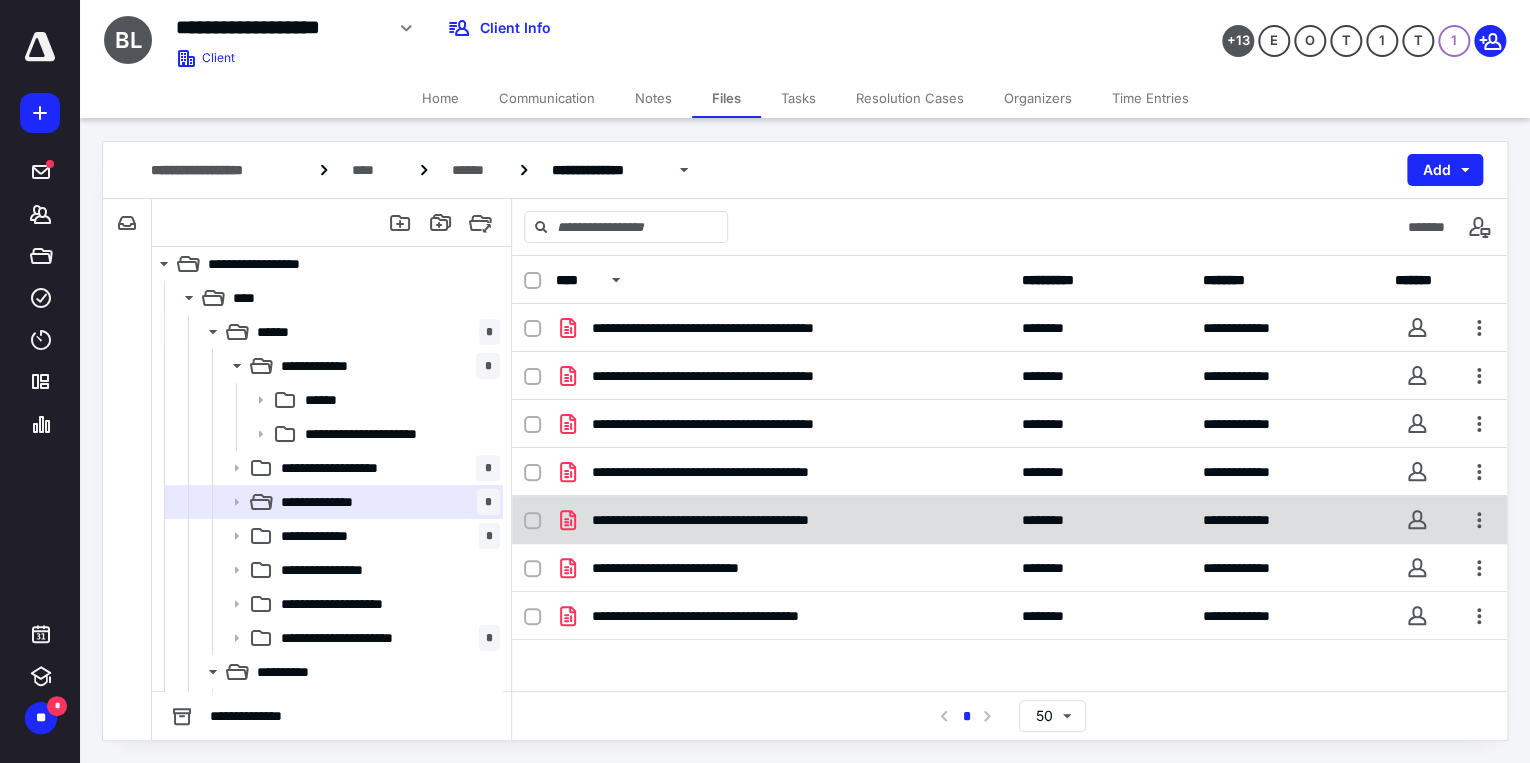 click on "**********" at bounding box center (747, 520) 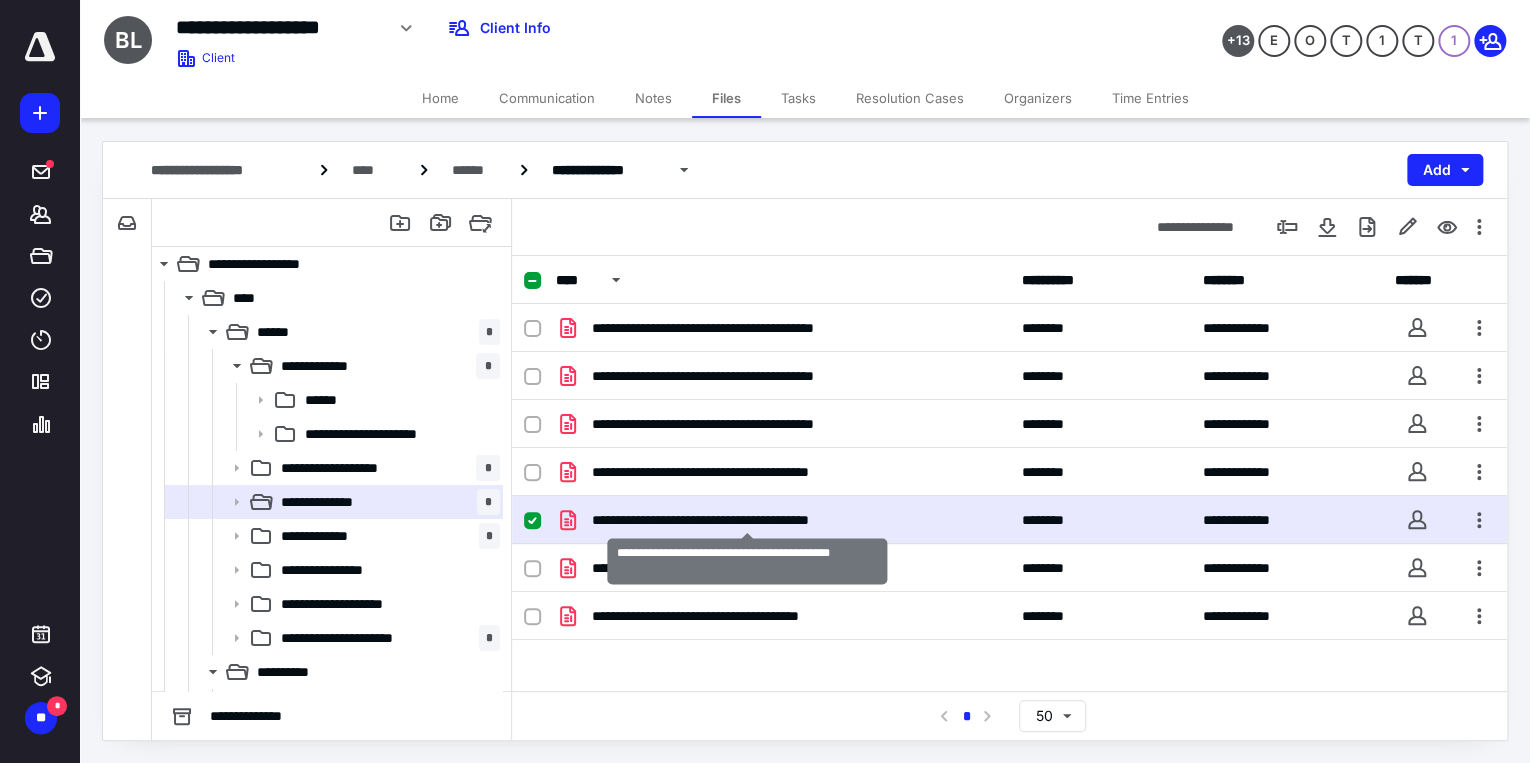 click on "**********" at bounding box center (747, 520) 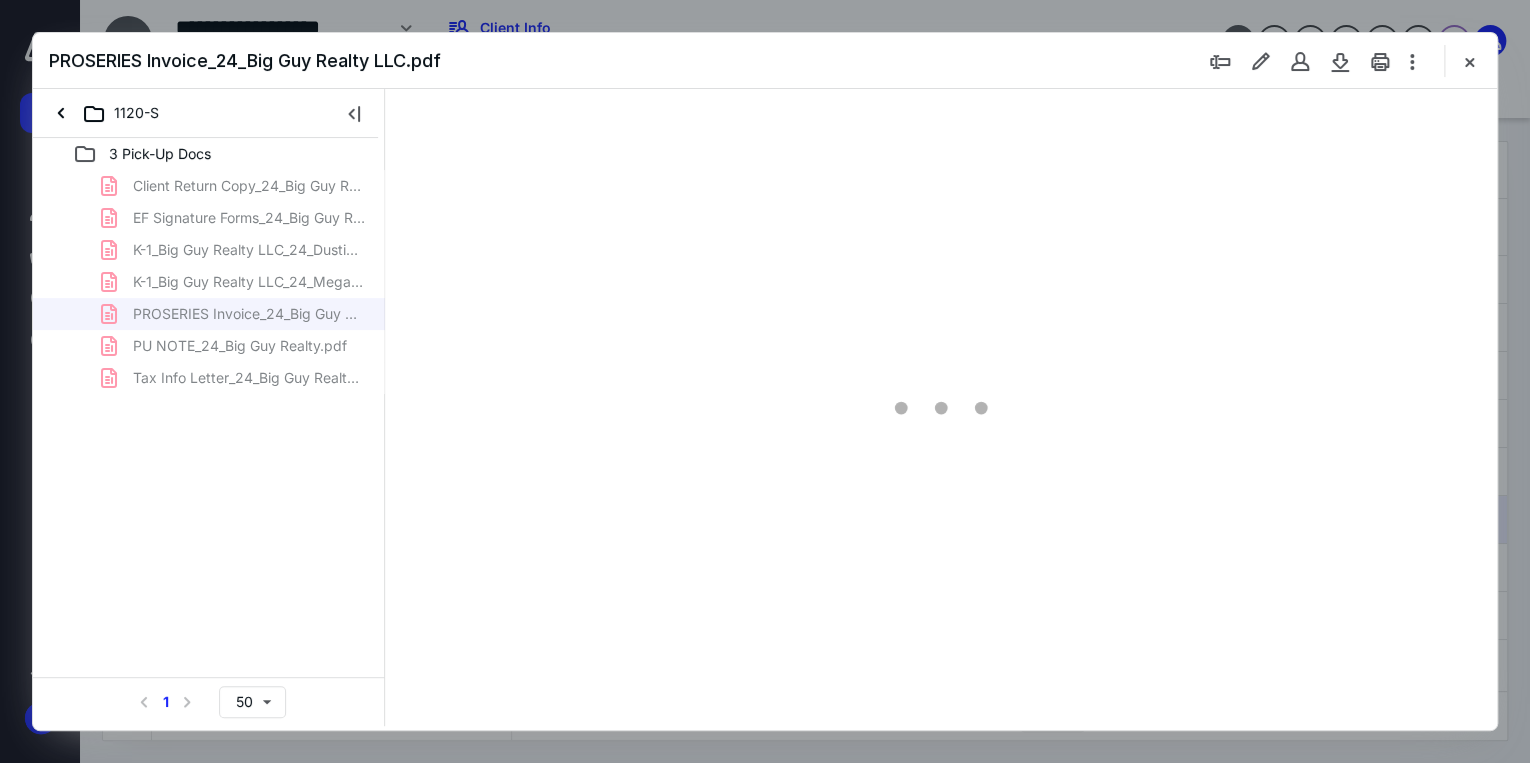 scroll, scrollTop: 0, scrollLeft: 0, axis: both 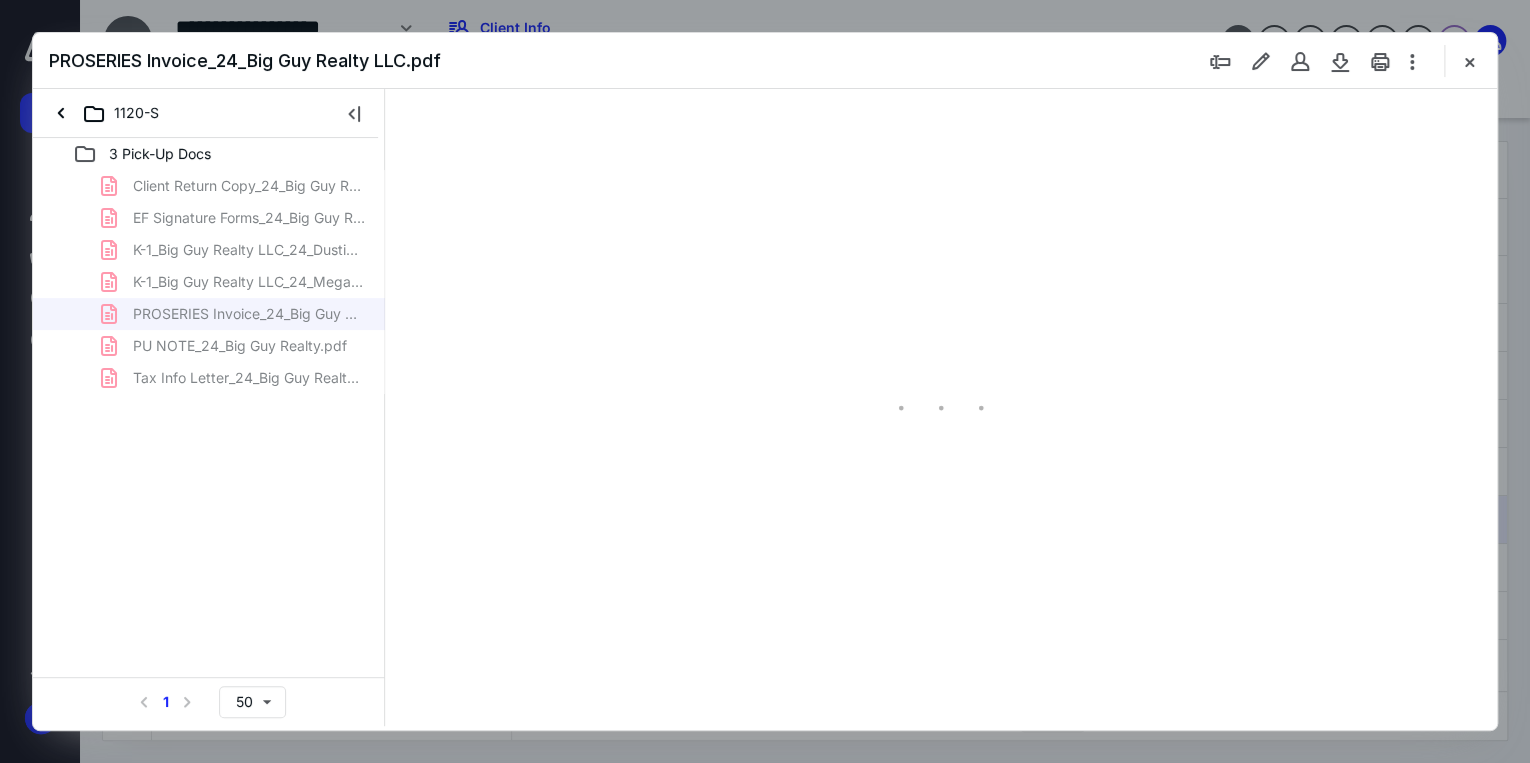 type on "71" 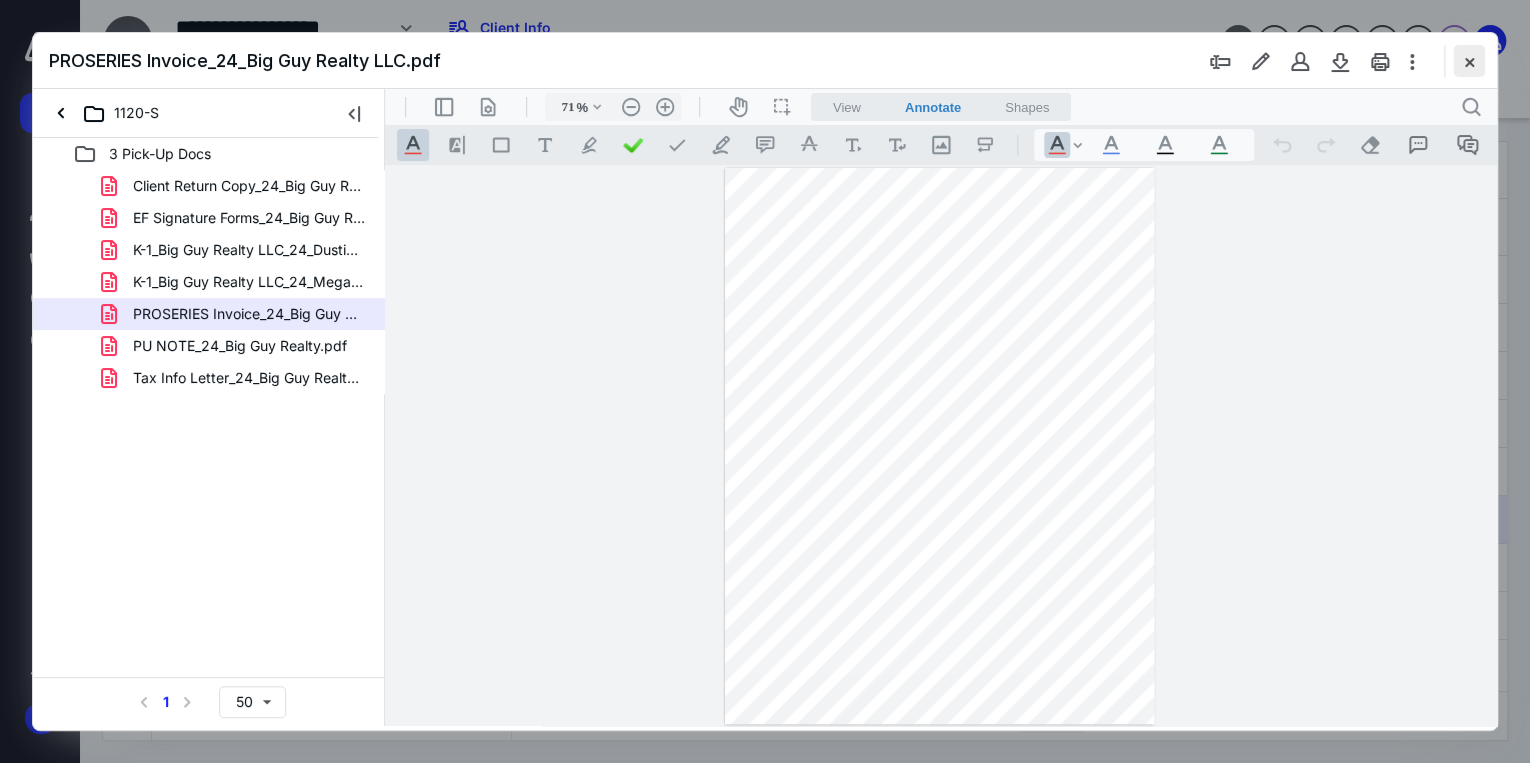 click at bounding box center (1469, 61) 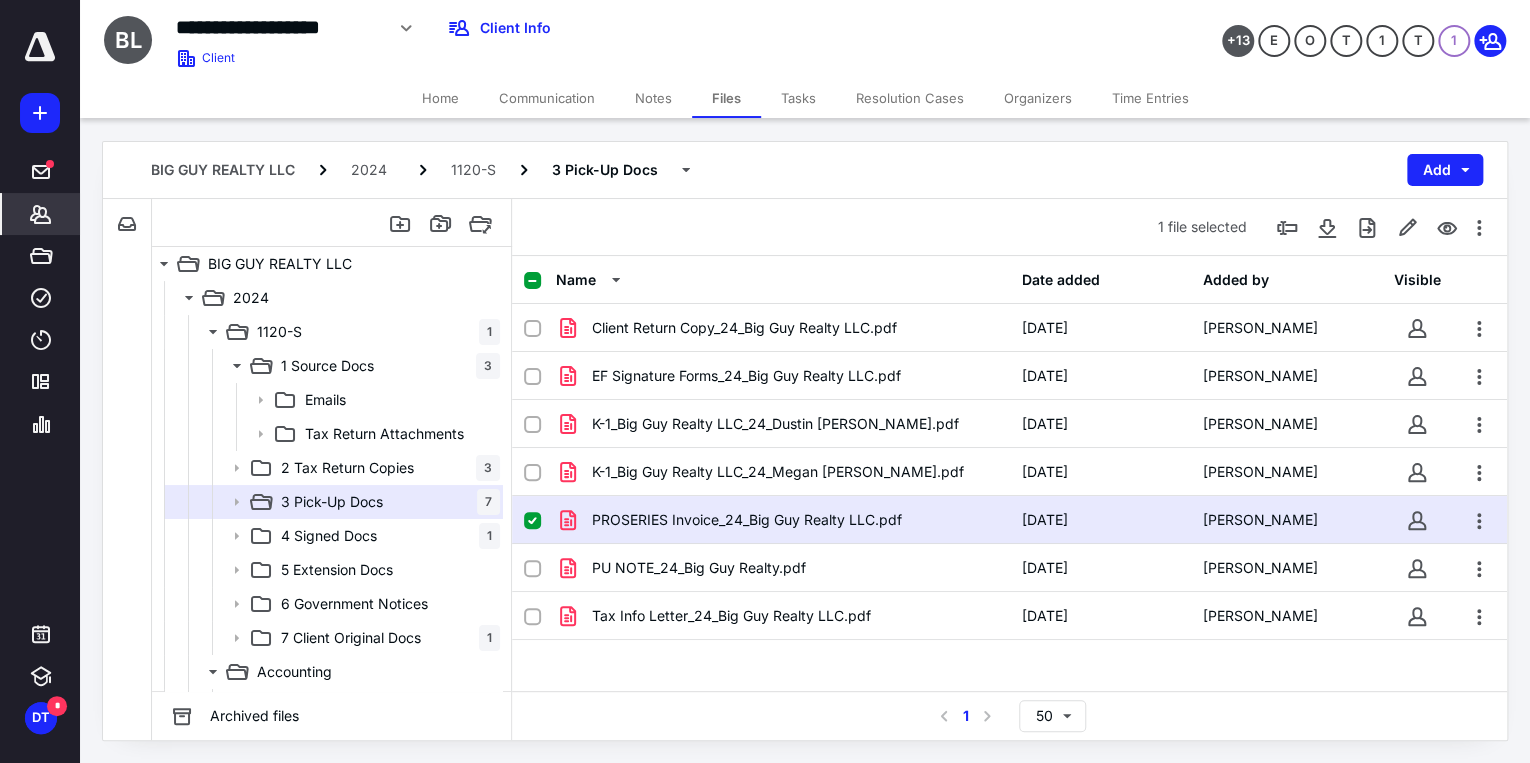 click 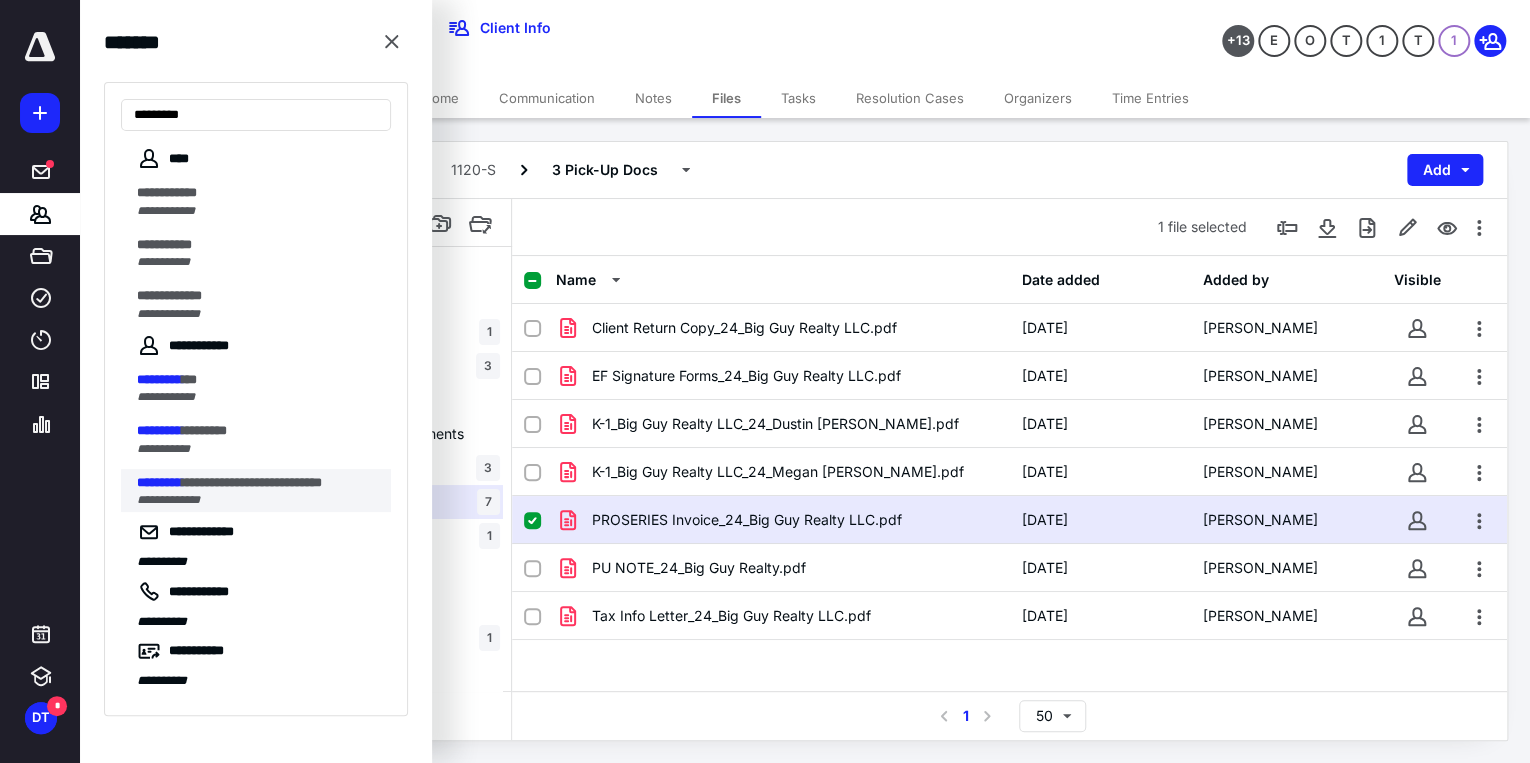 type on "*********" 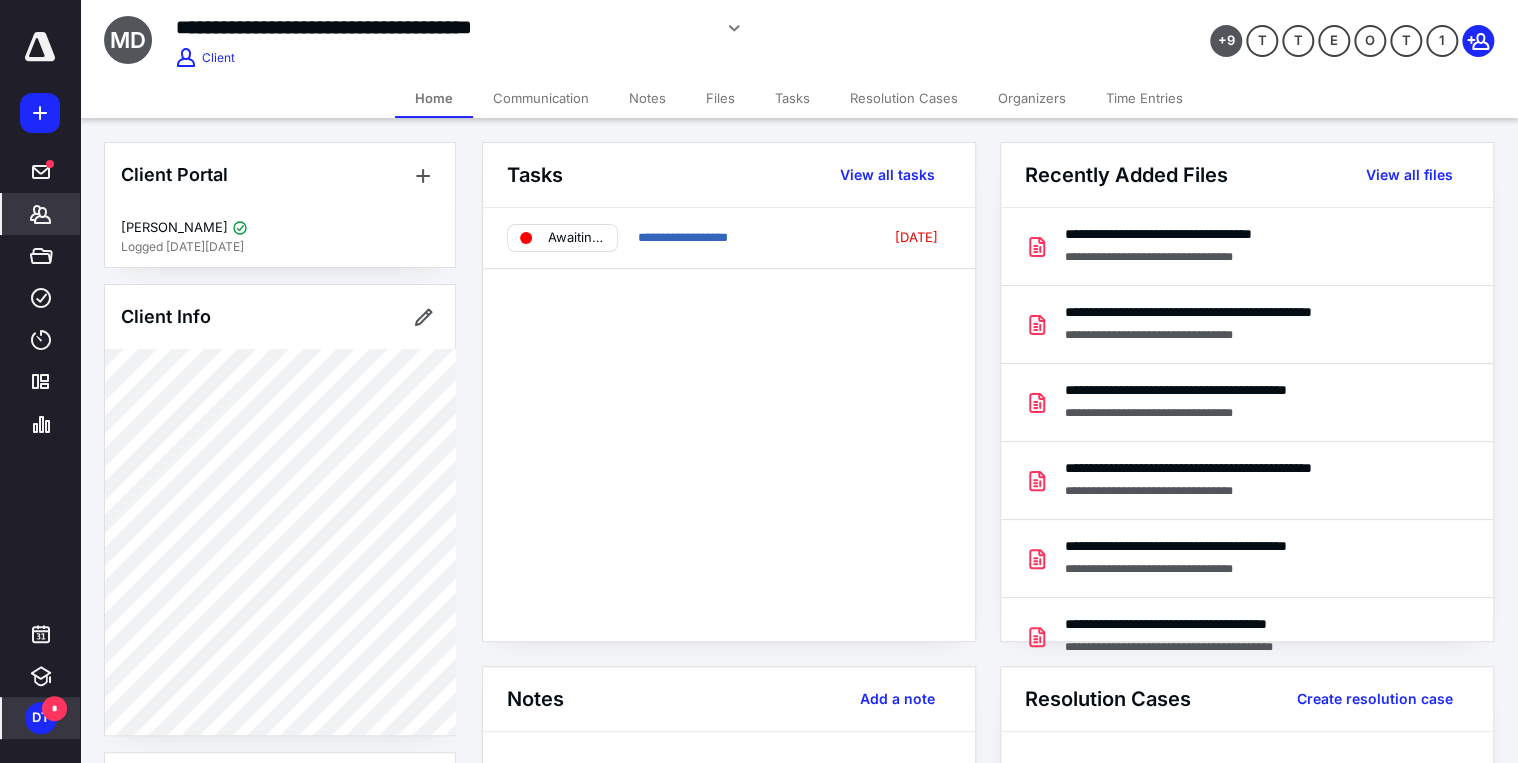 click on "DT" at bounding box center (41, 718) 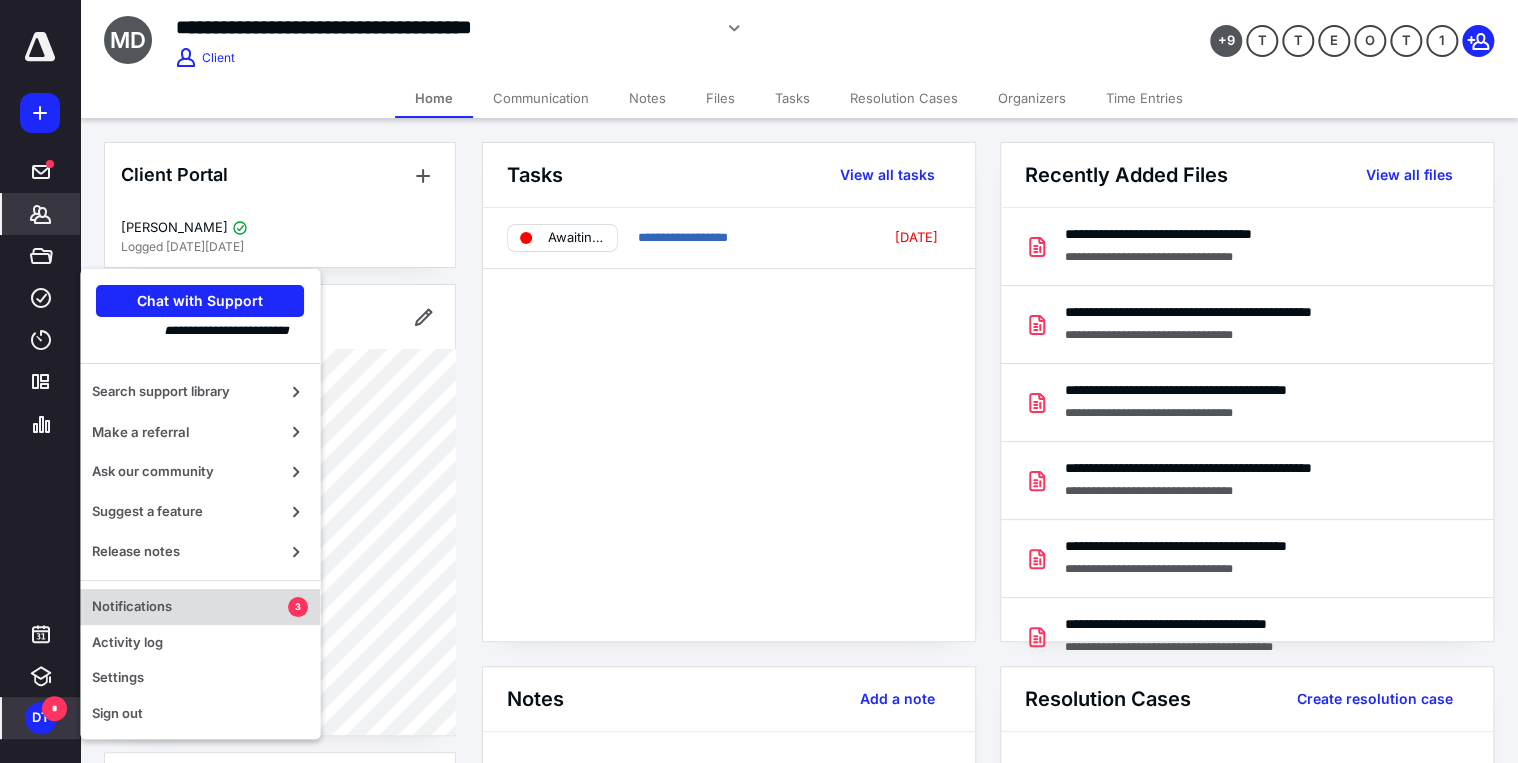 click on "Notifications" at bounding box center [190, 607] 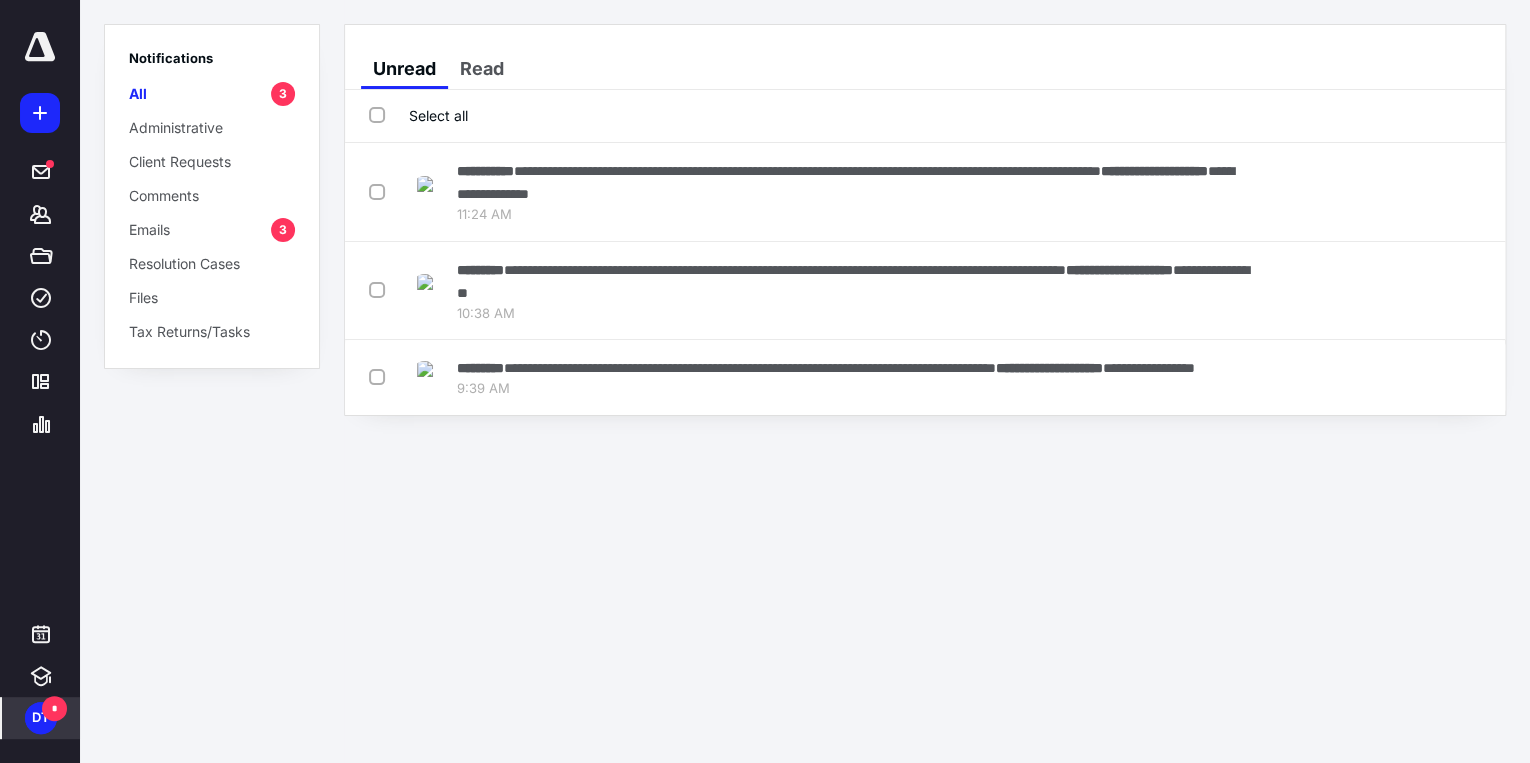 click on "Select all" at bounding box center [418, 115] 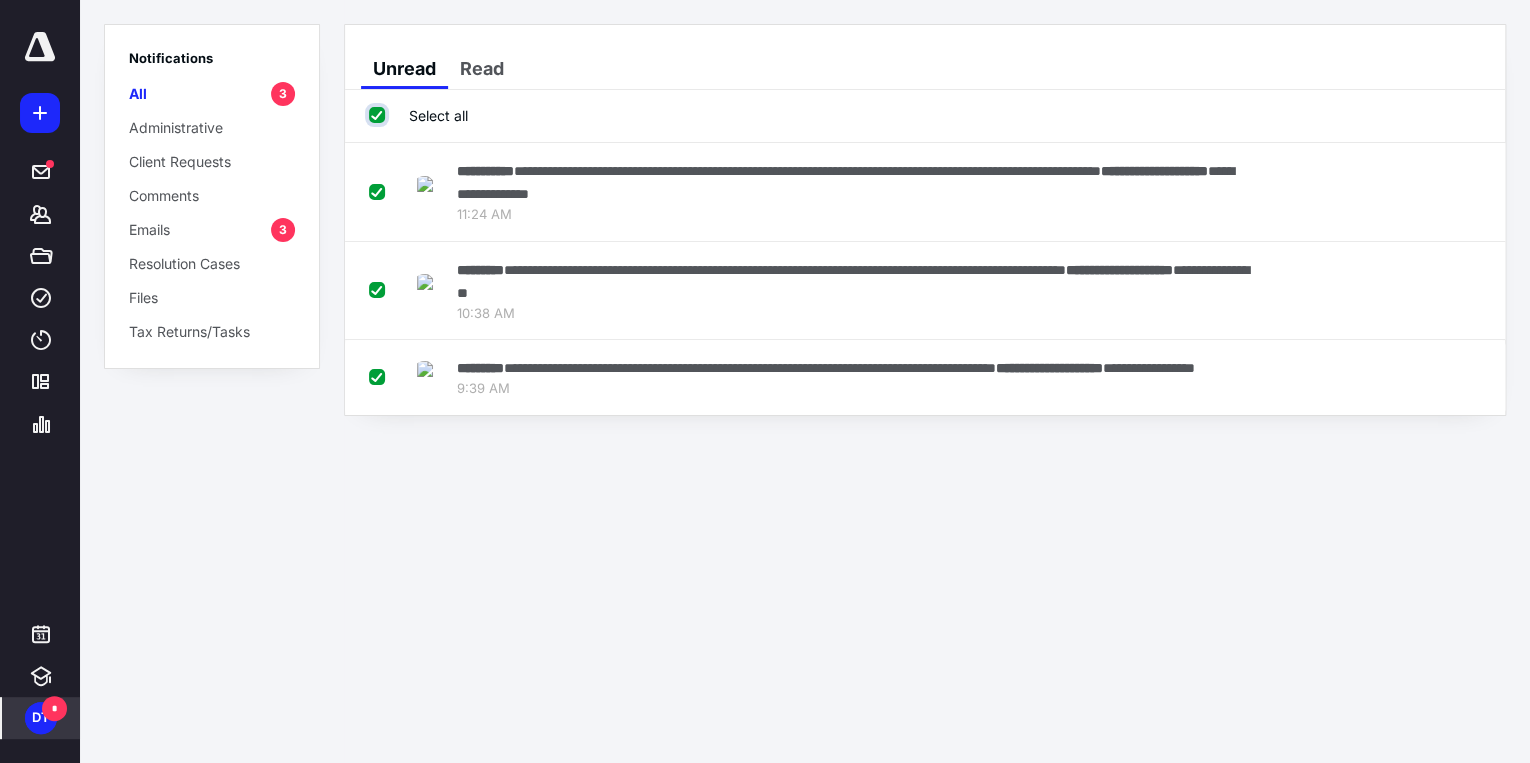 checkbox on "true" 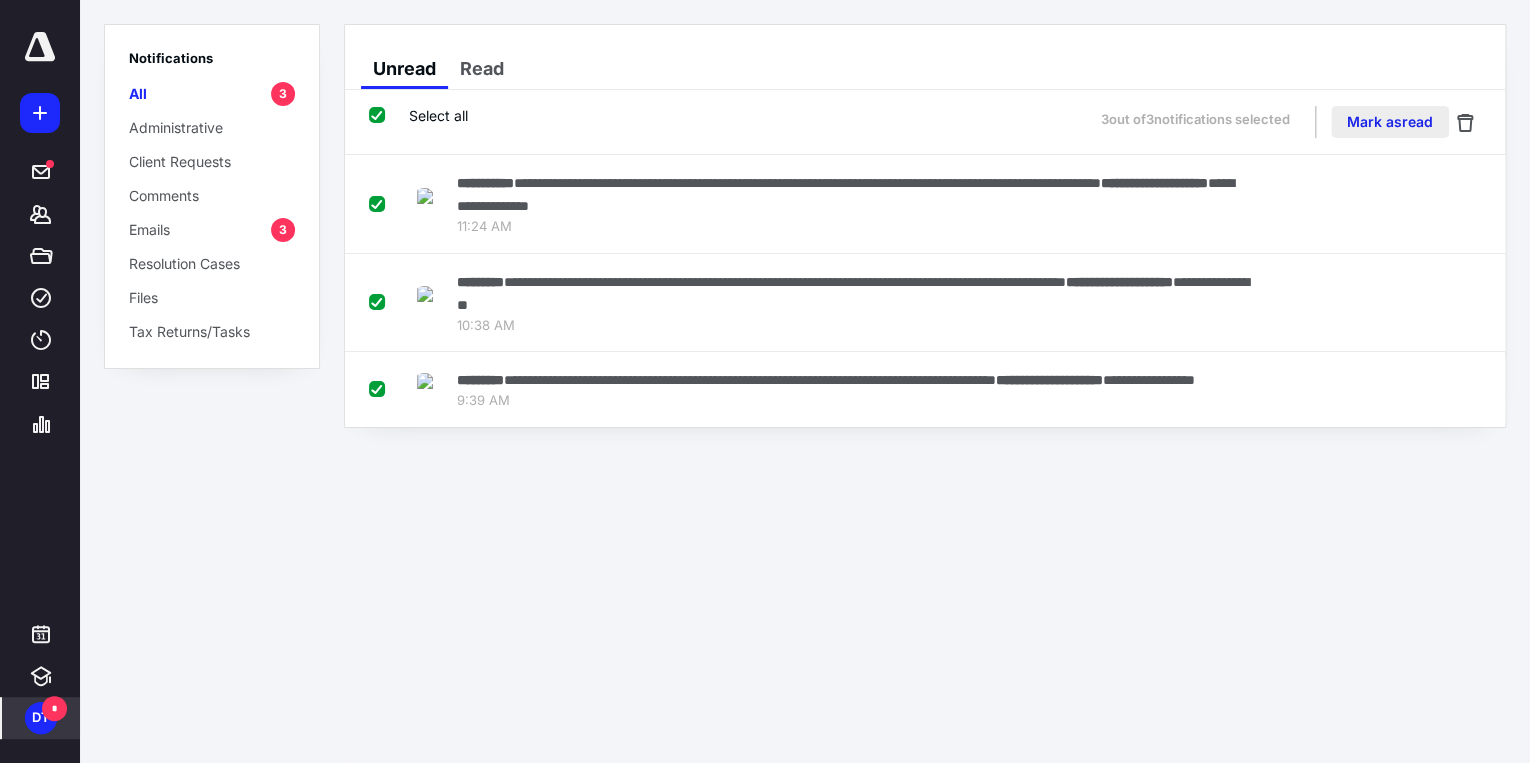click on "Mark as  read" at bounding box center (1390, 122) 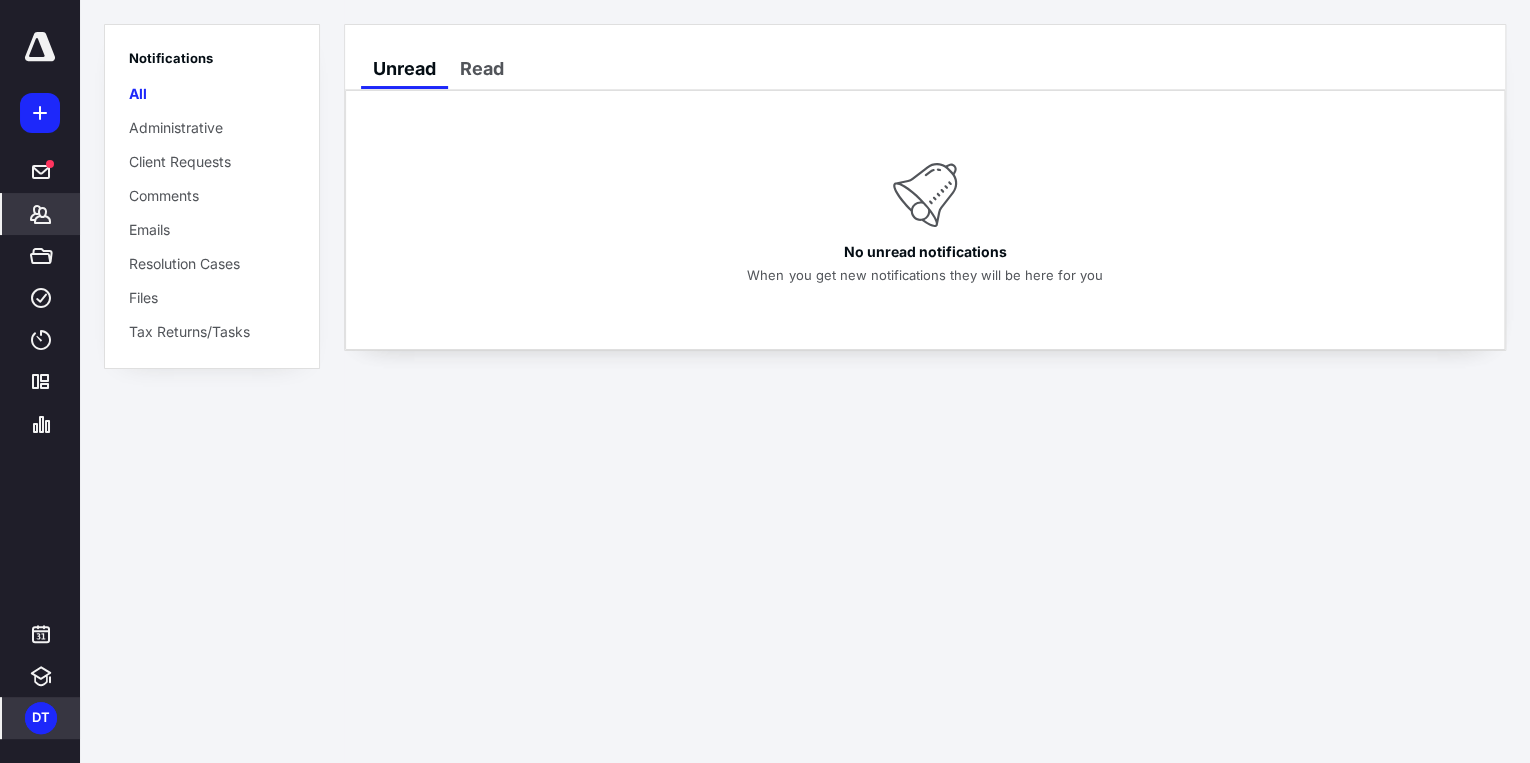 click 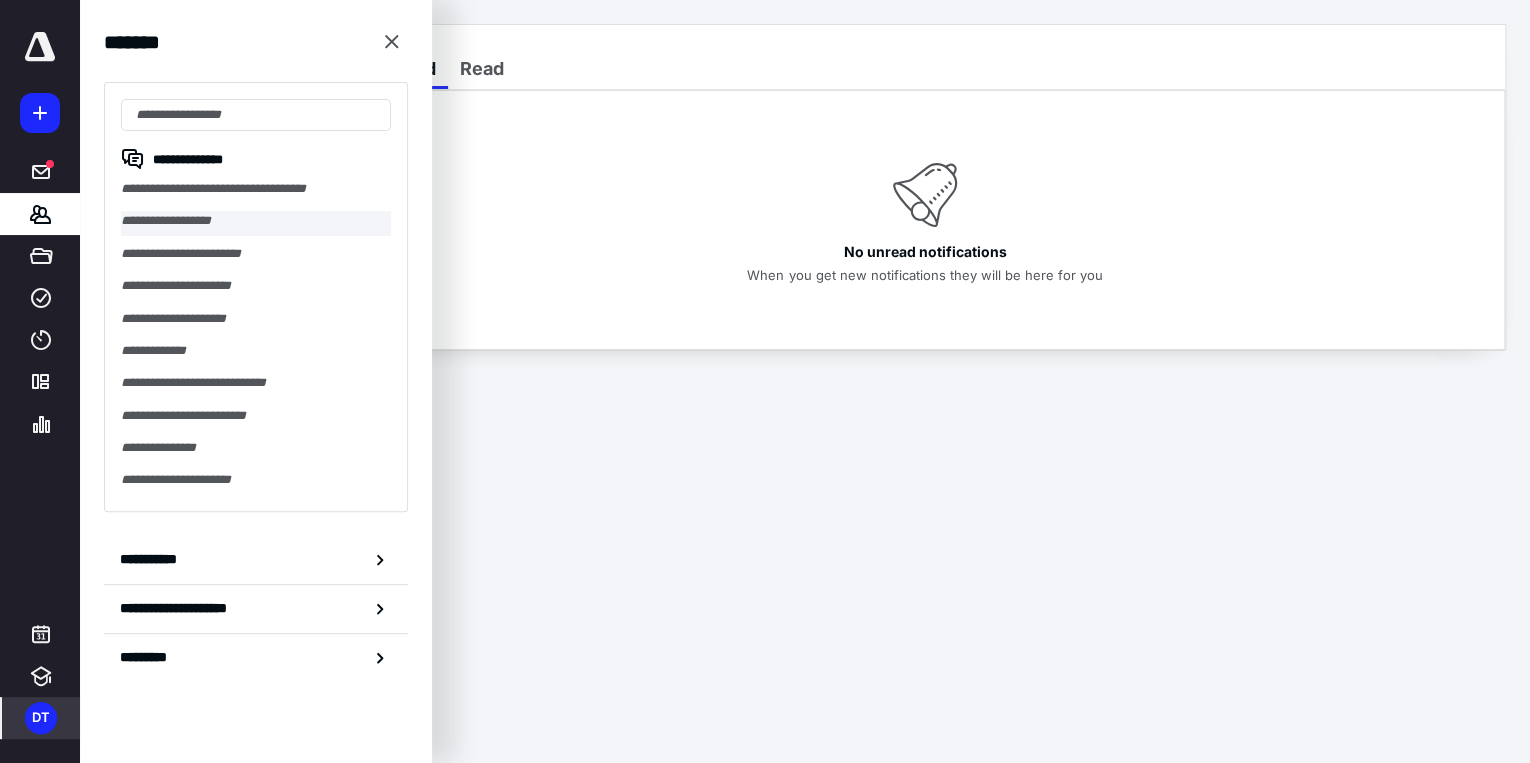 click on "**********" at bounding box center (256, 223) 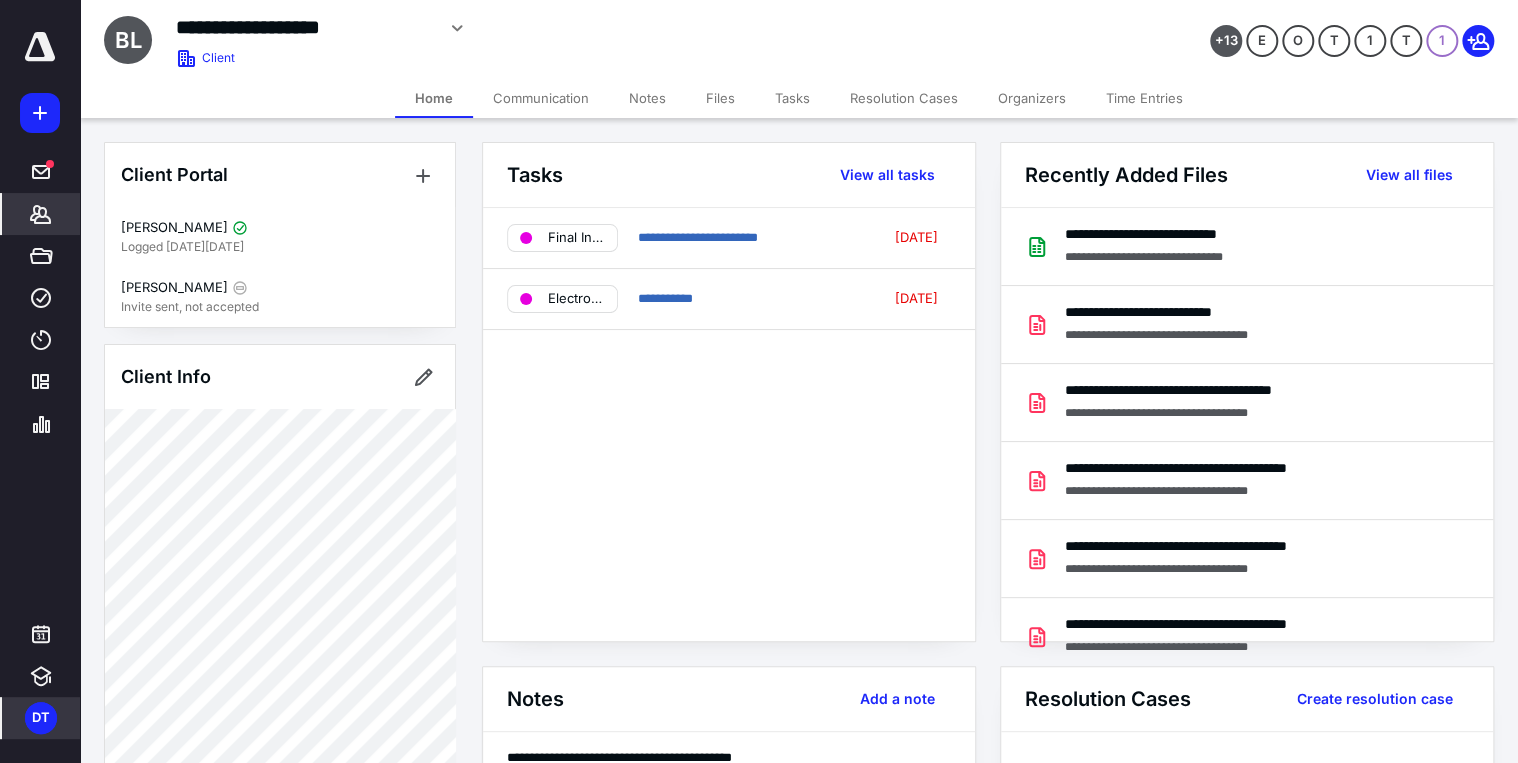 click on "Files" at bounding box center [720, 98] 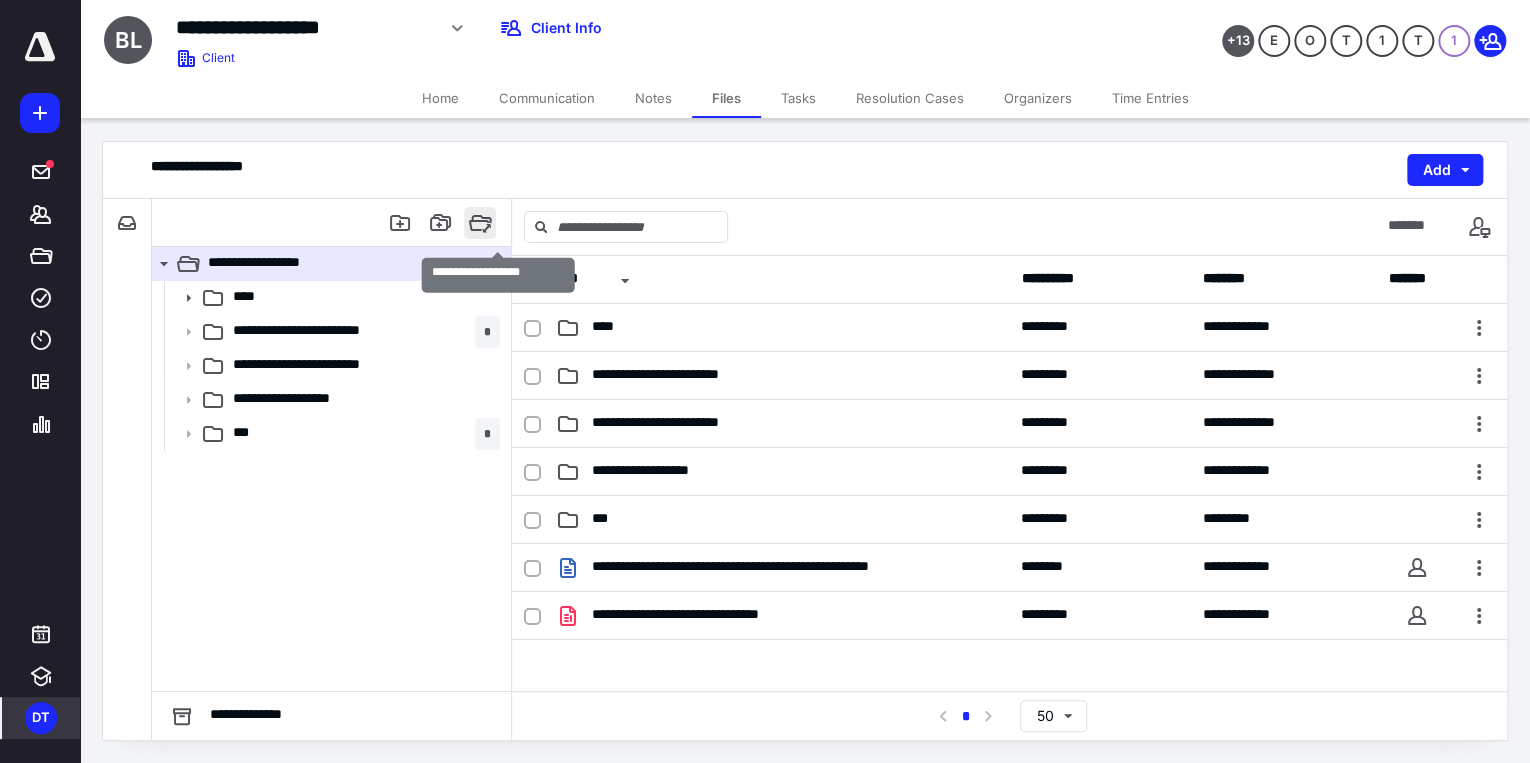 click at bounding box center (480, 223) 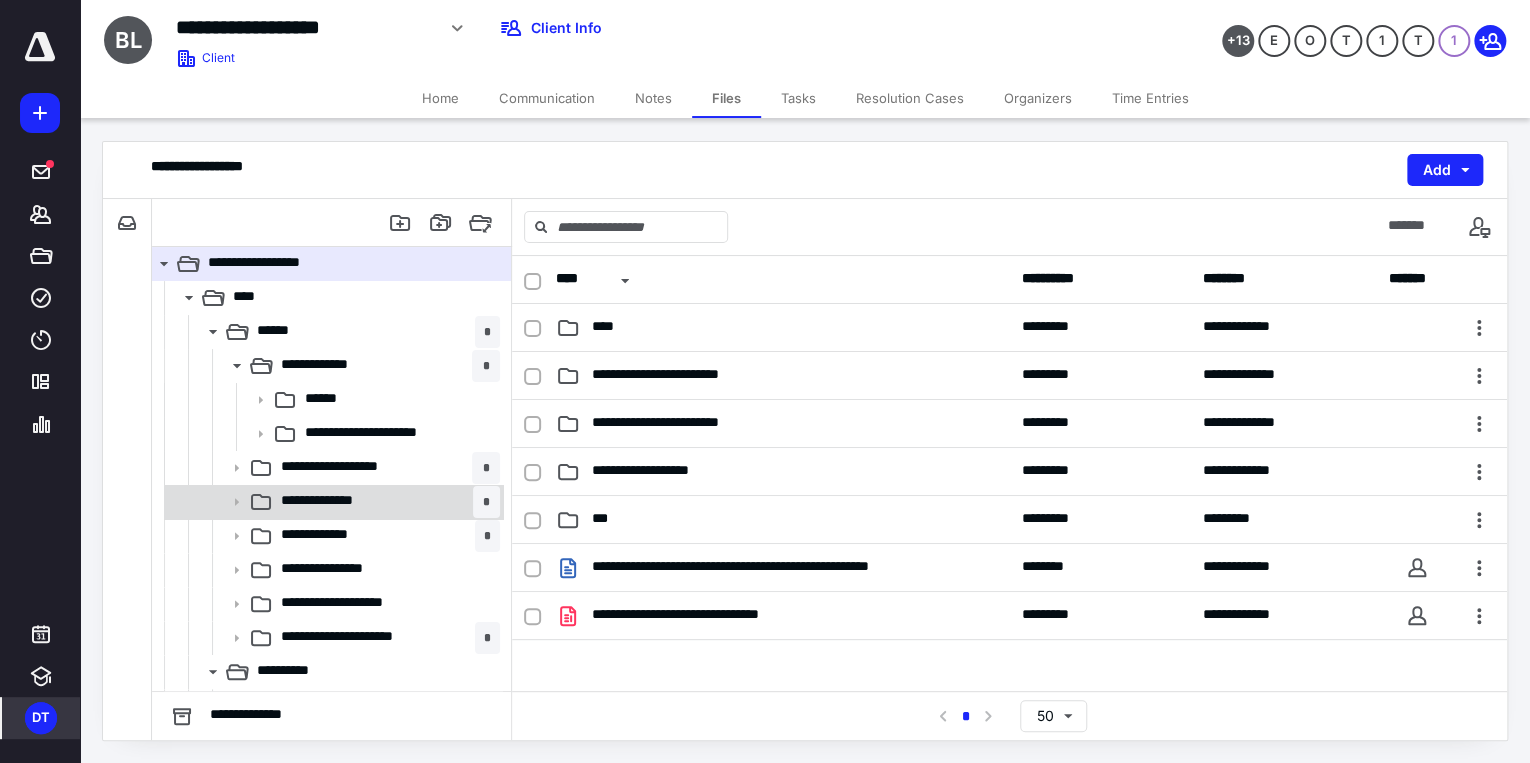 click on "**********" at bounding box center (345, 502) 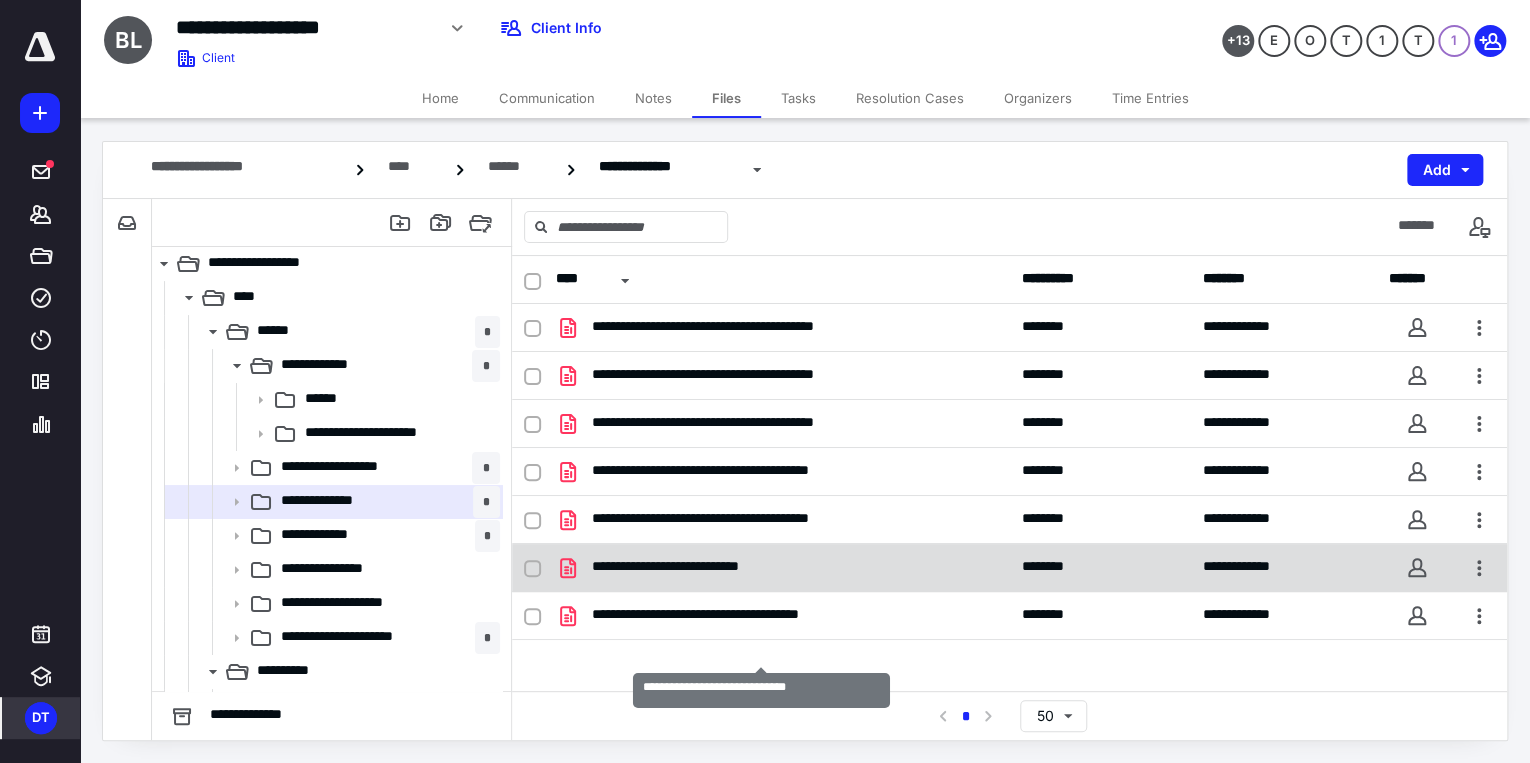 click on "**********" at bounding box center [726, 568] 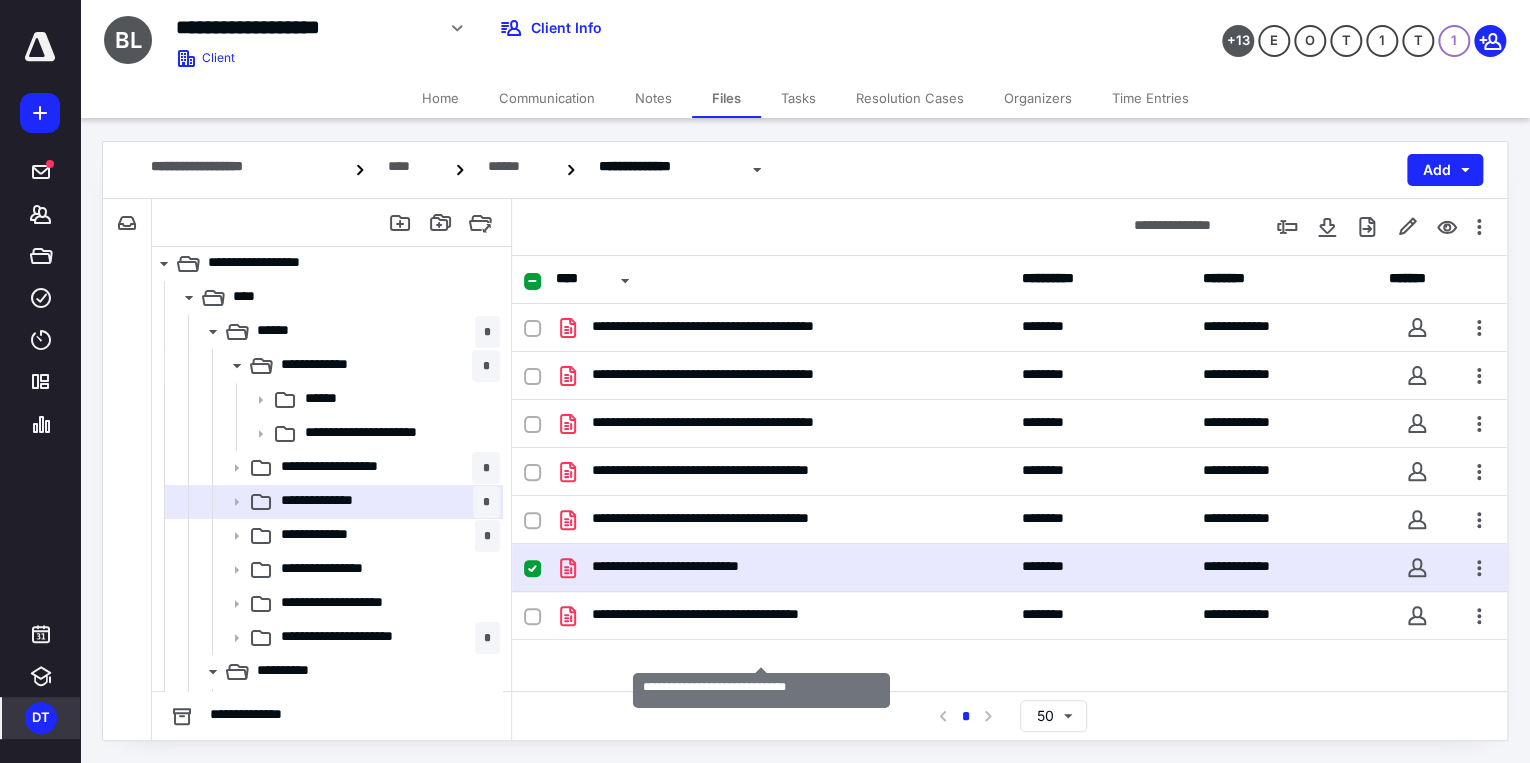 click on "**********" at bounding box center [726, 568] 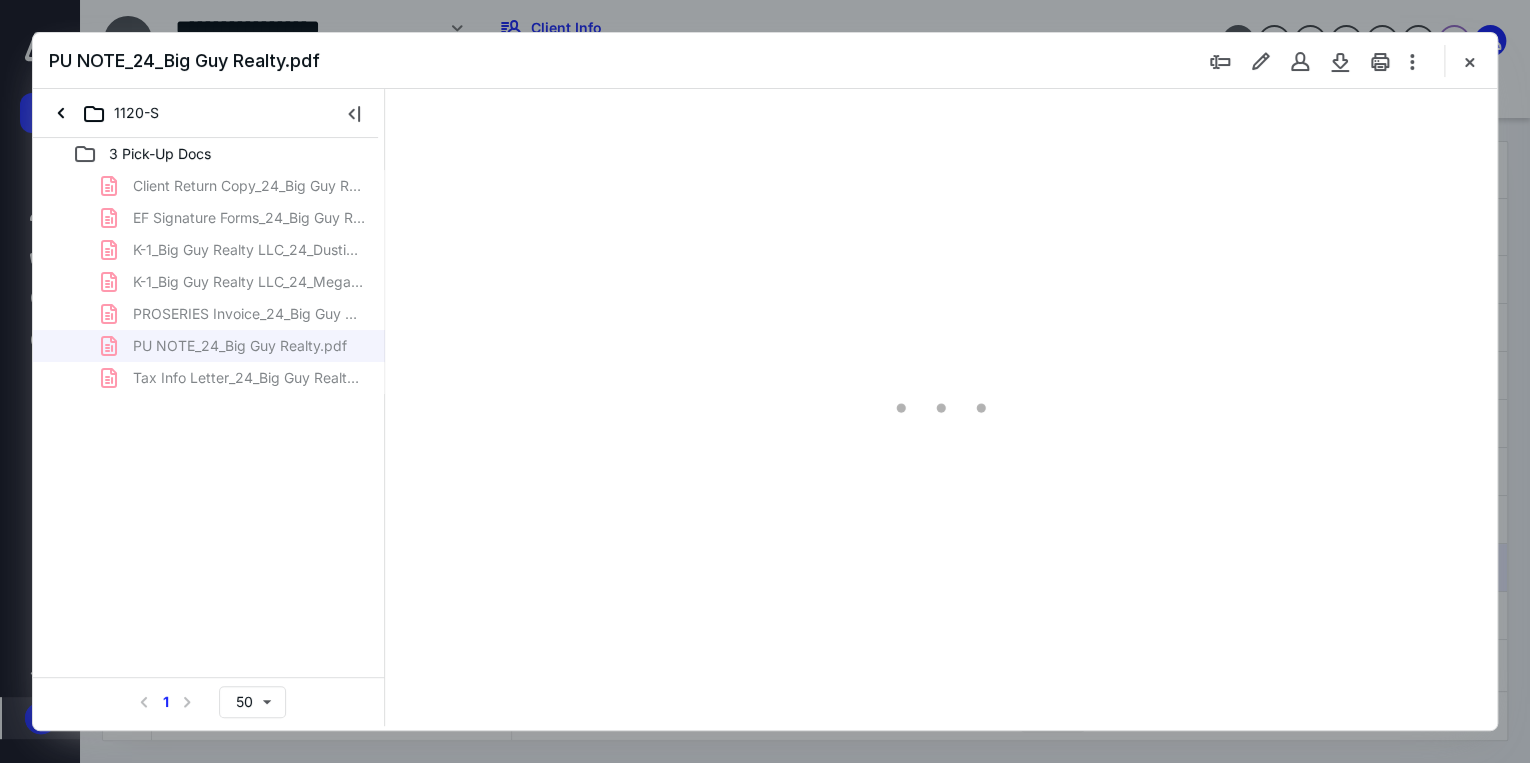 scroll, scrollTop: 0, scrollLeft: 0, axis: both 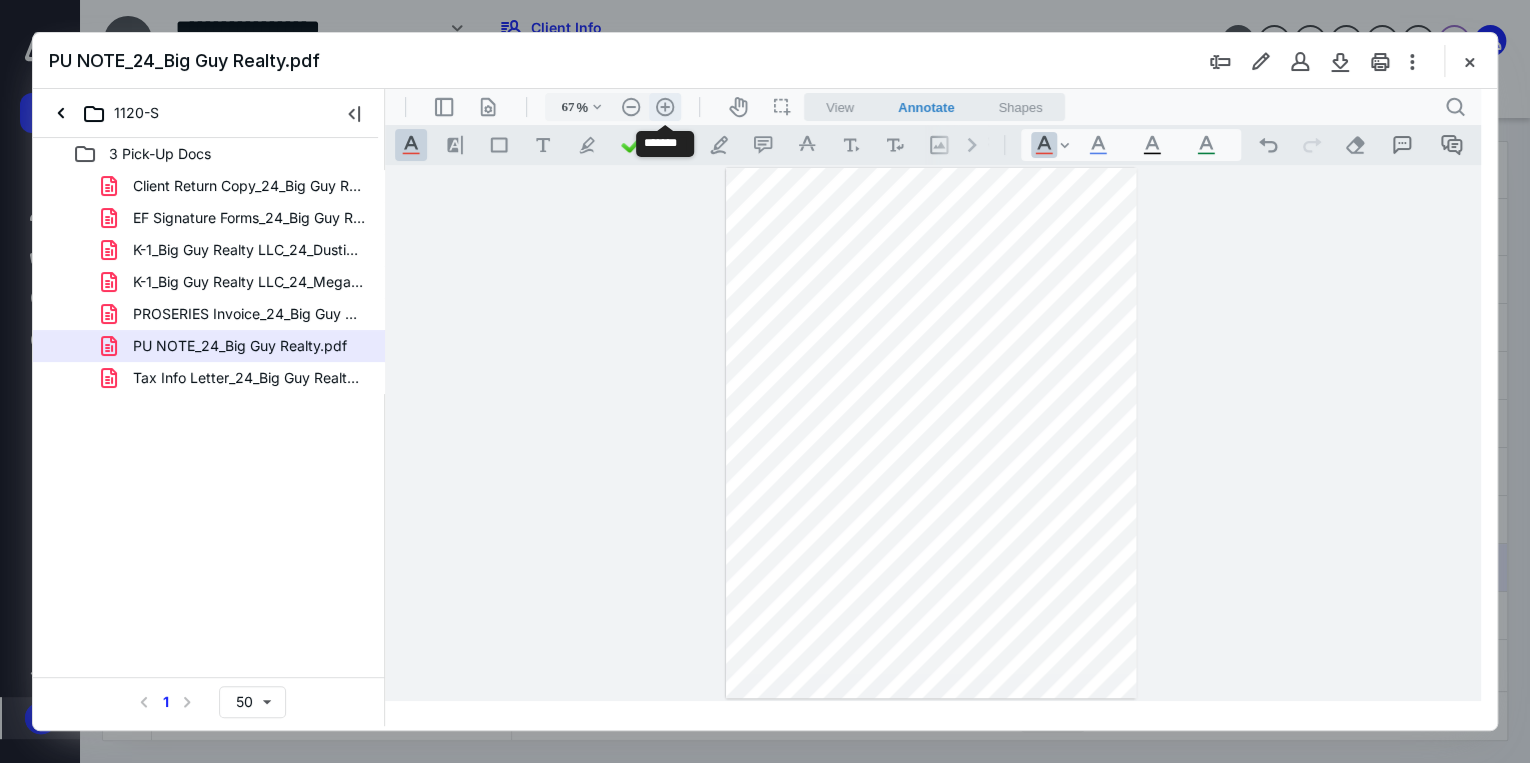 click on ".cls-1{fill:#abb0c4;} icon - header - zoom - in - line" at bounding box center (665, 107) 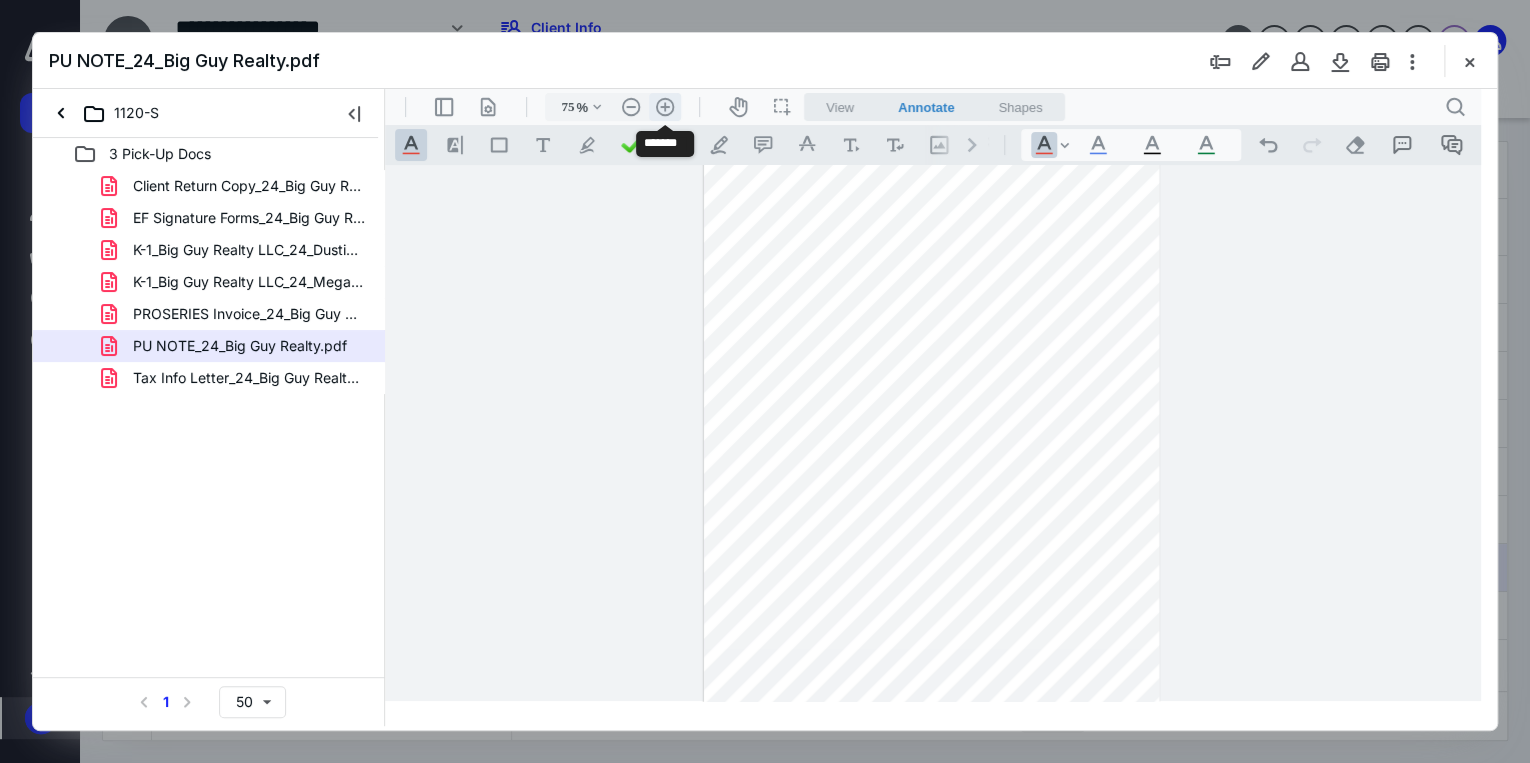 click on ".cls-1{fill:#abb0c4;} icon - header - zoom - in - line" at bounding box center (665, 107) 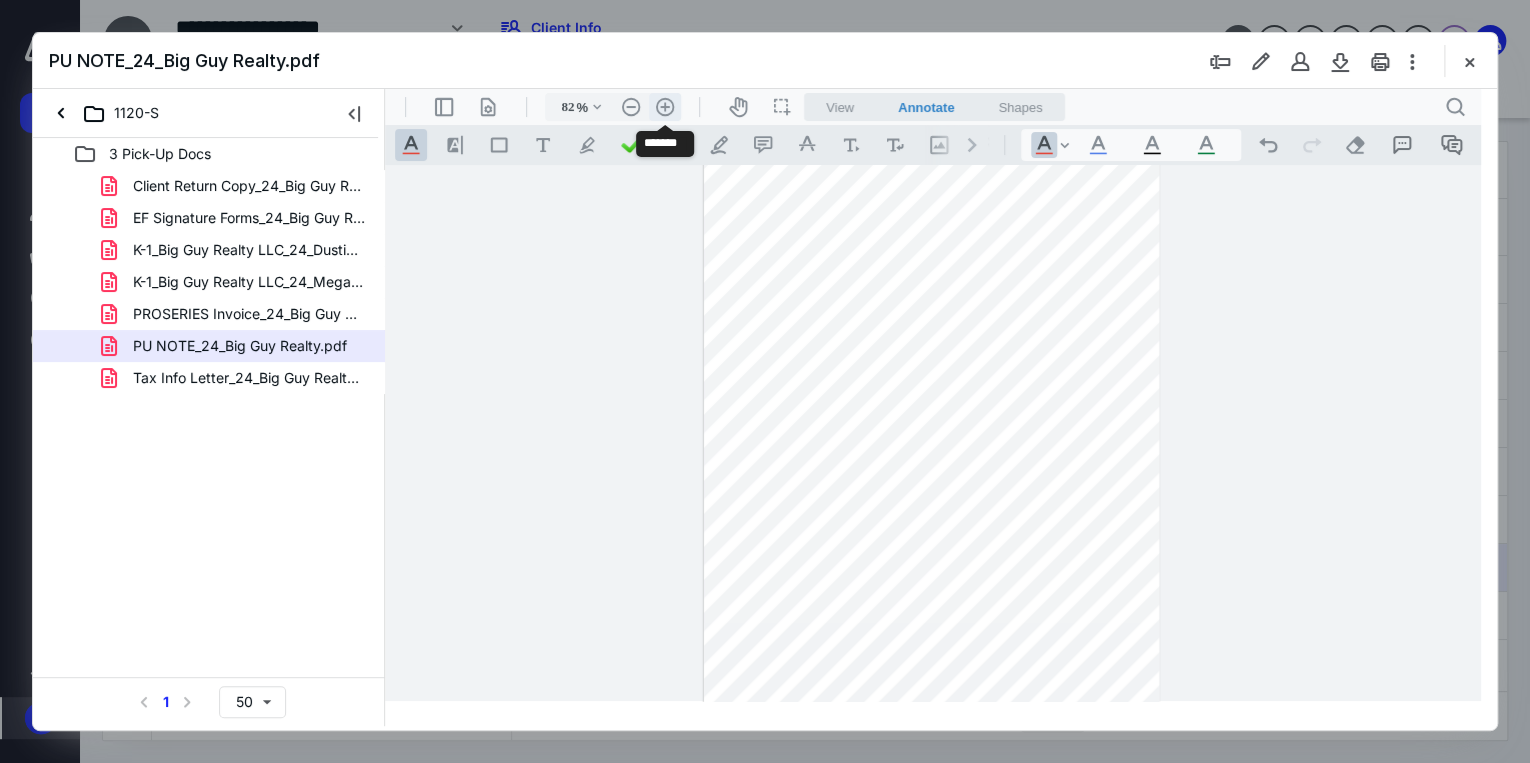 click on ".cls-1{fill:#abb0c4;} icon - header - zoom - in - line" at bounding box center (665, 107) 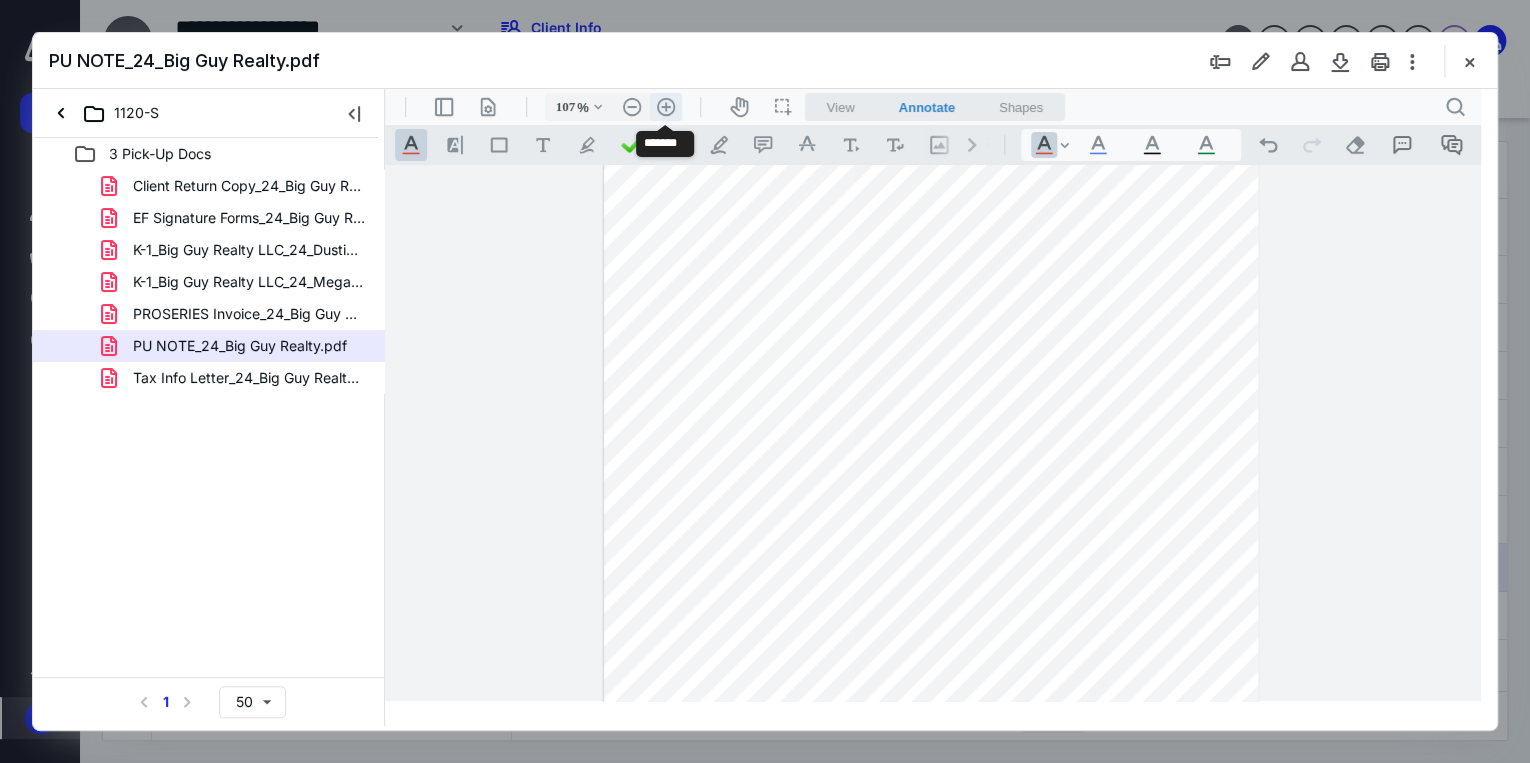 click on ".cls-1{fill:#abb0c4;} icon - header - zoom - in - line" at bounding box center [666, 107] 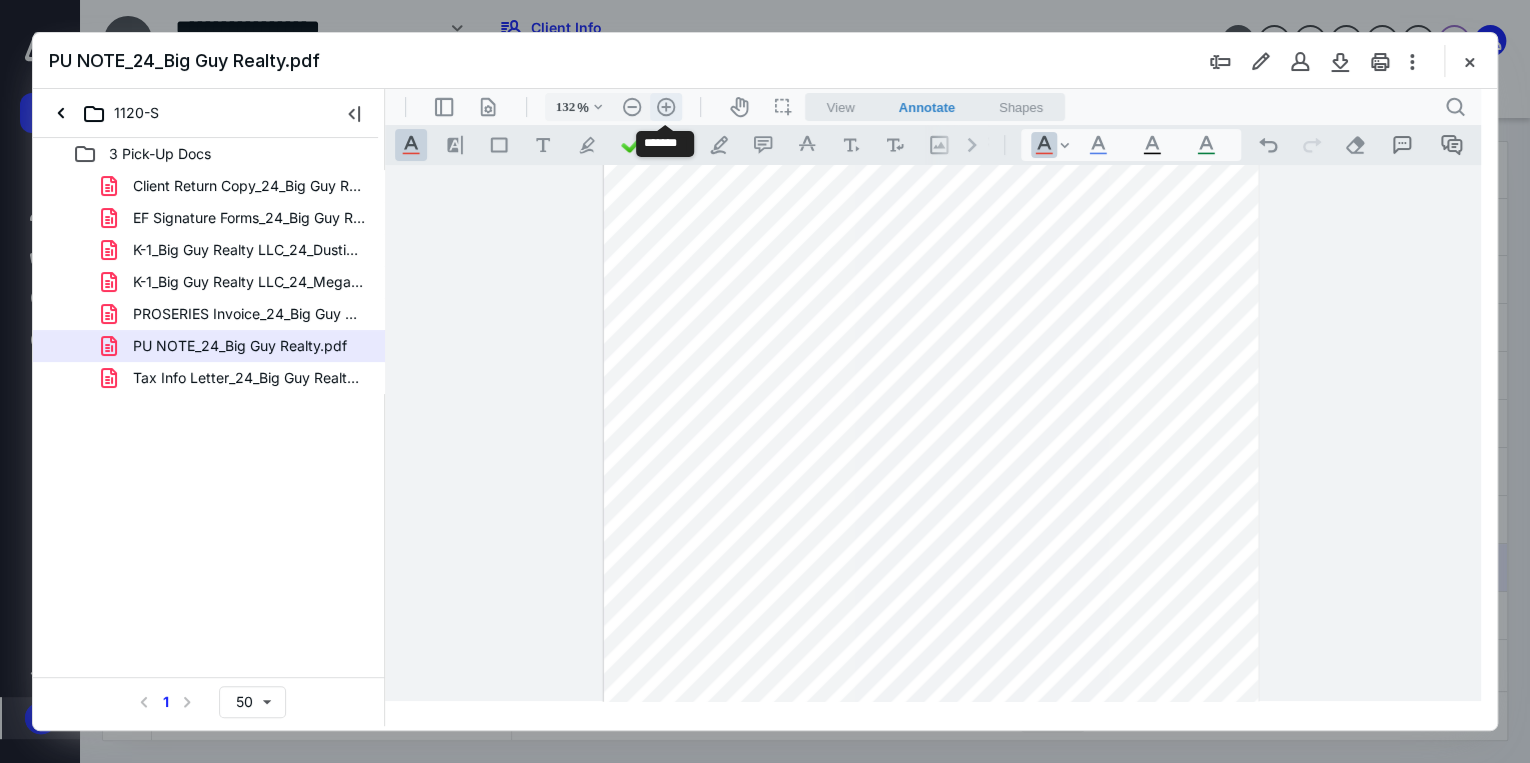 click on ".cls-1{fill:#abb0c4;} icon - header - zoom - in - line" at bounding box center (666, 107) 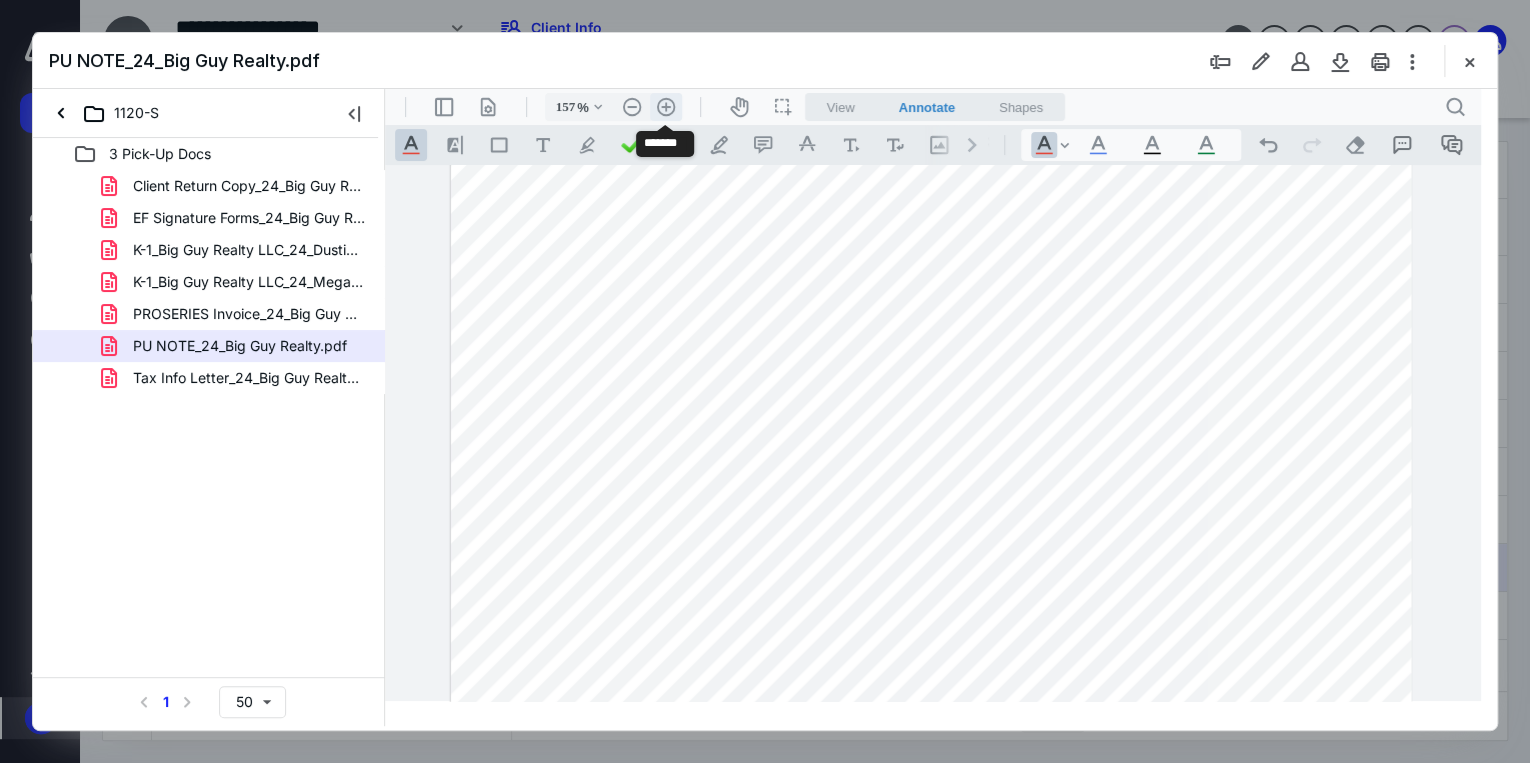 scroll, scrollTop: 308, scrollLeft: 0, axis: vertical 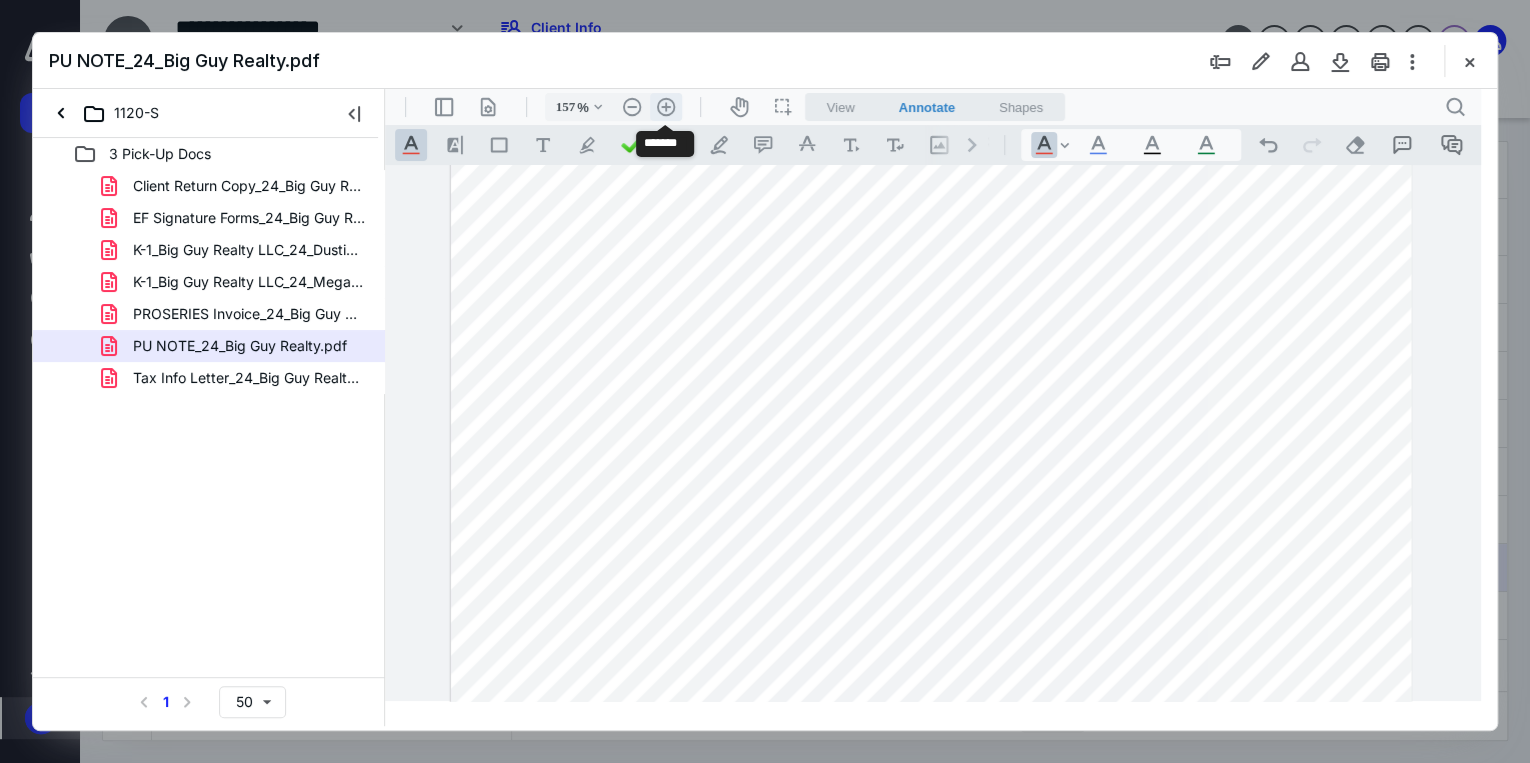 click on ".cls-1{fill:#abb0c4;} icon - header - zoom - in - line" at bounding box center [666, 107] 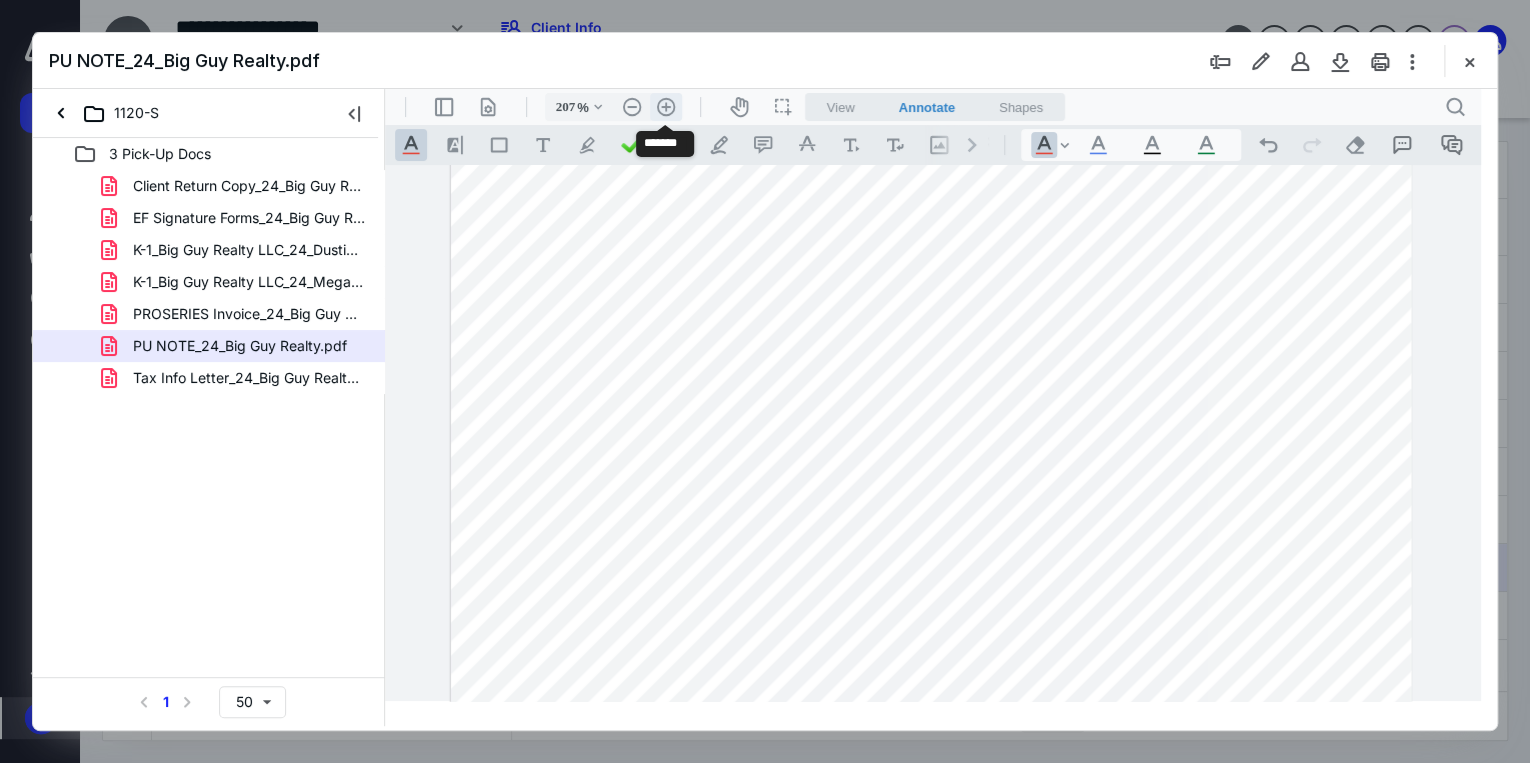 scroll, scrollTop: 479, scrollLeft: 99, axis: both 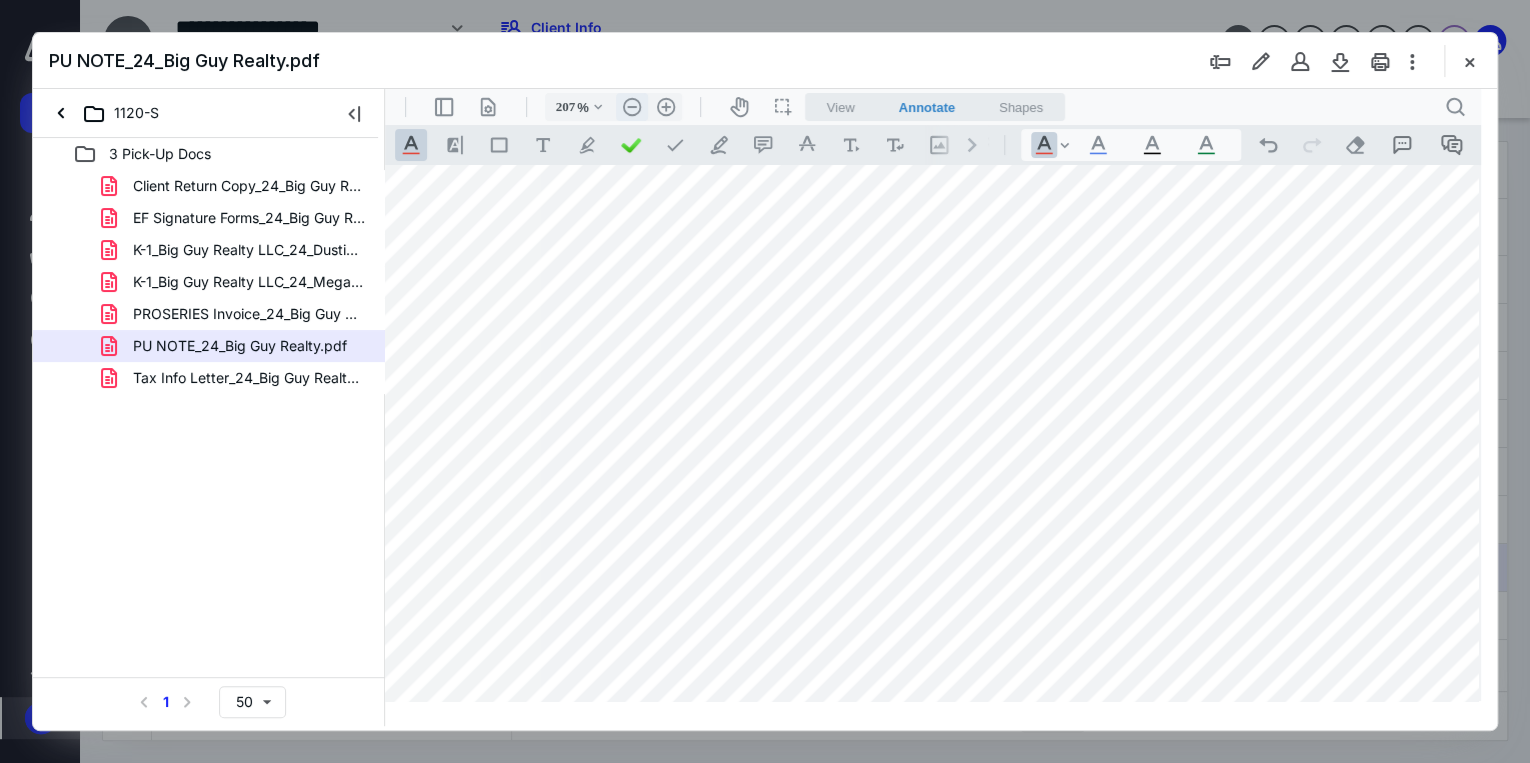 click on ".cls-1{fill:#abb0c4;} icon - header - zoom - out - line" at bounding box center [632, 107] 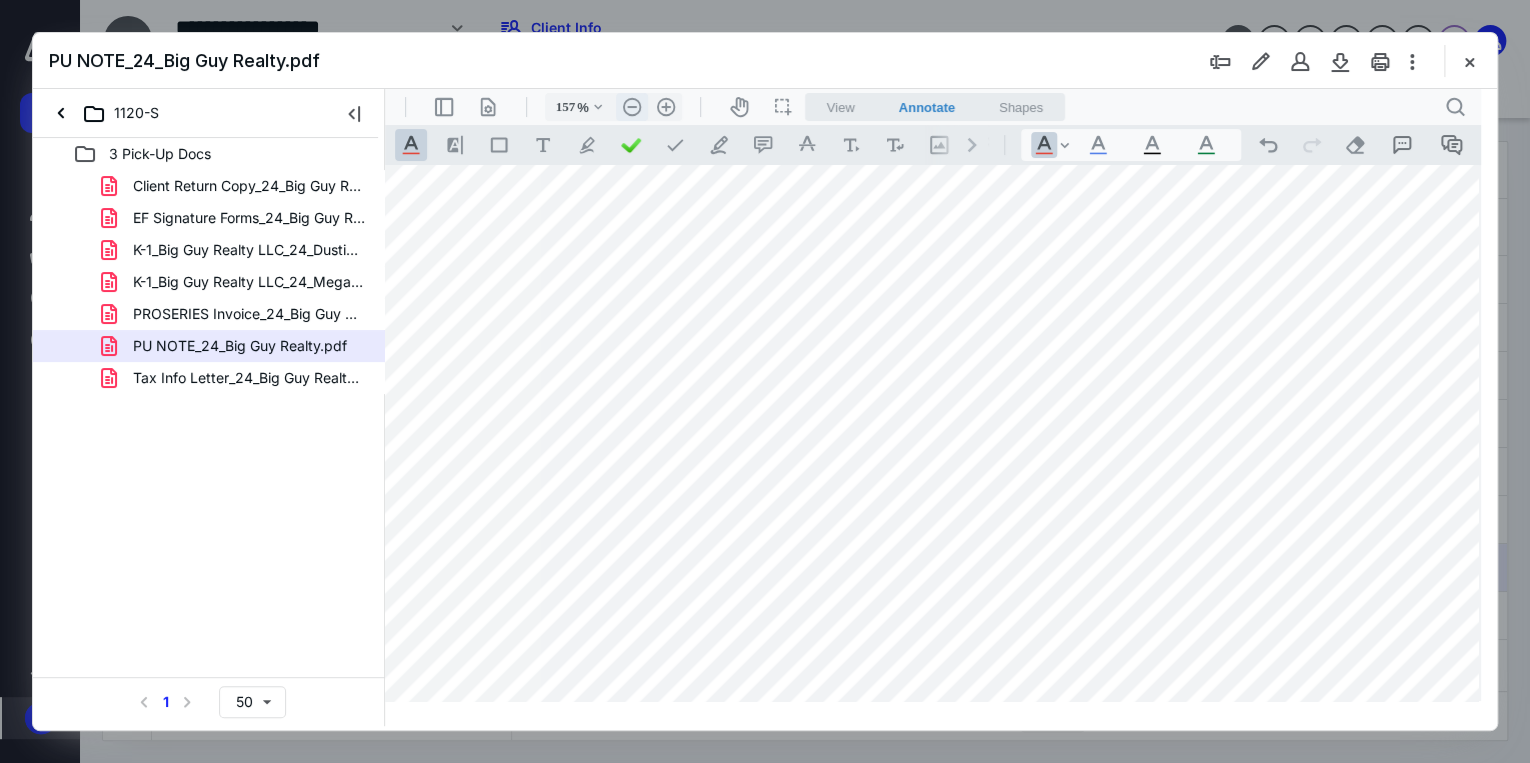 scroll, scrollTop: 308, scrollLeft: 0, axis: vertical 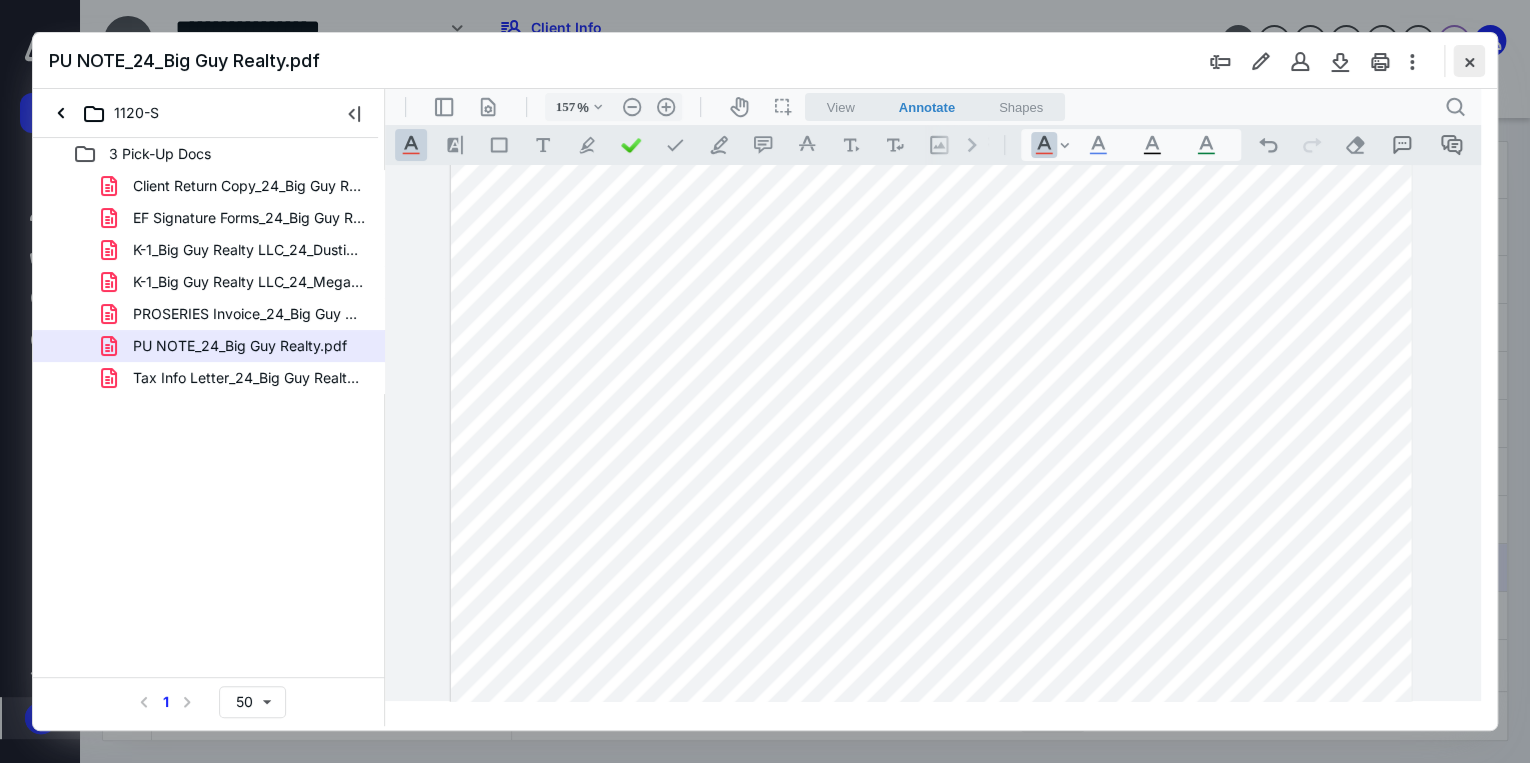 click at bounding box center (1469, 61) 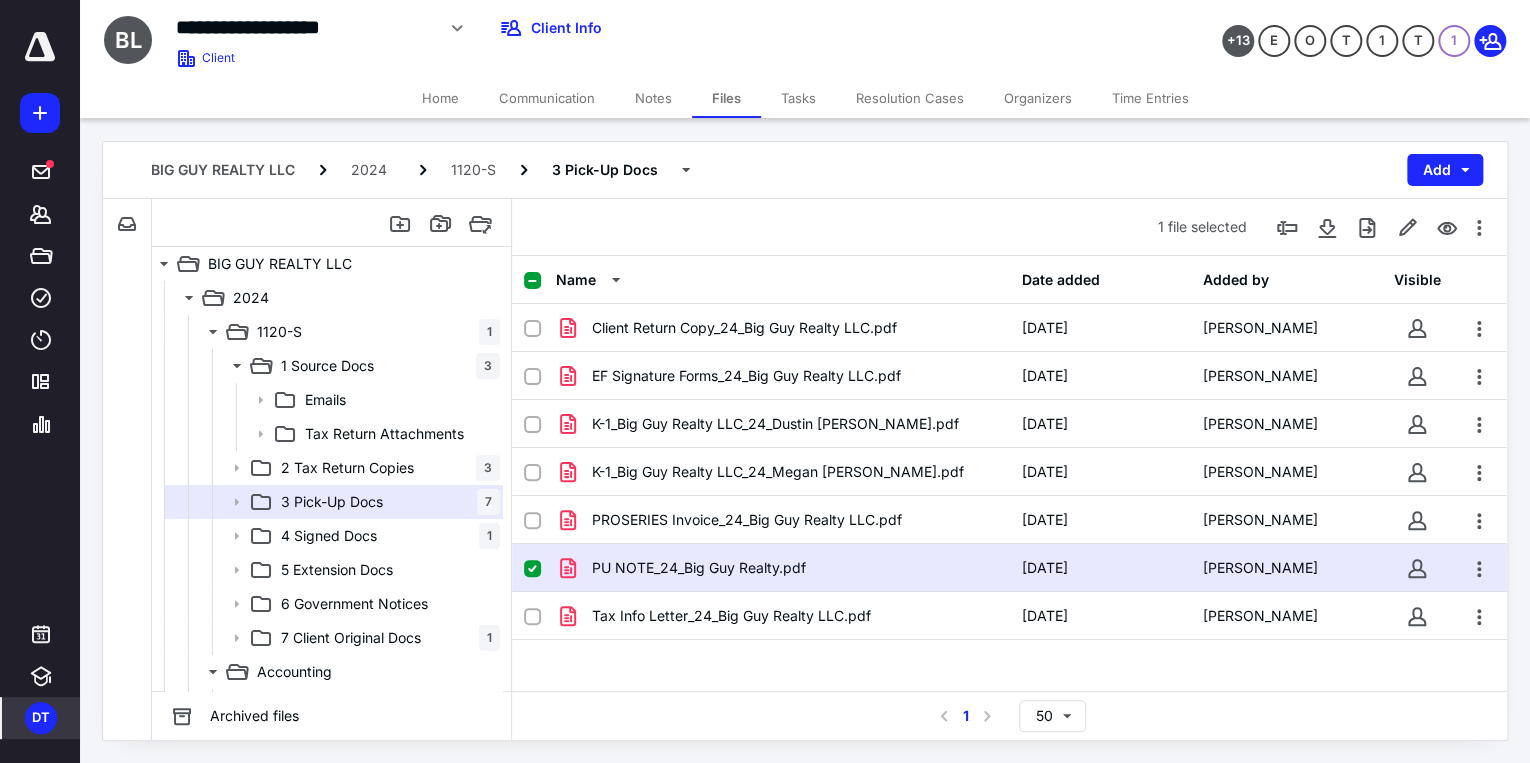 click 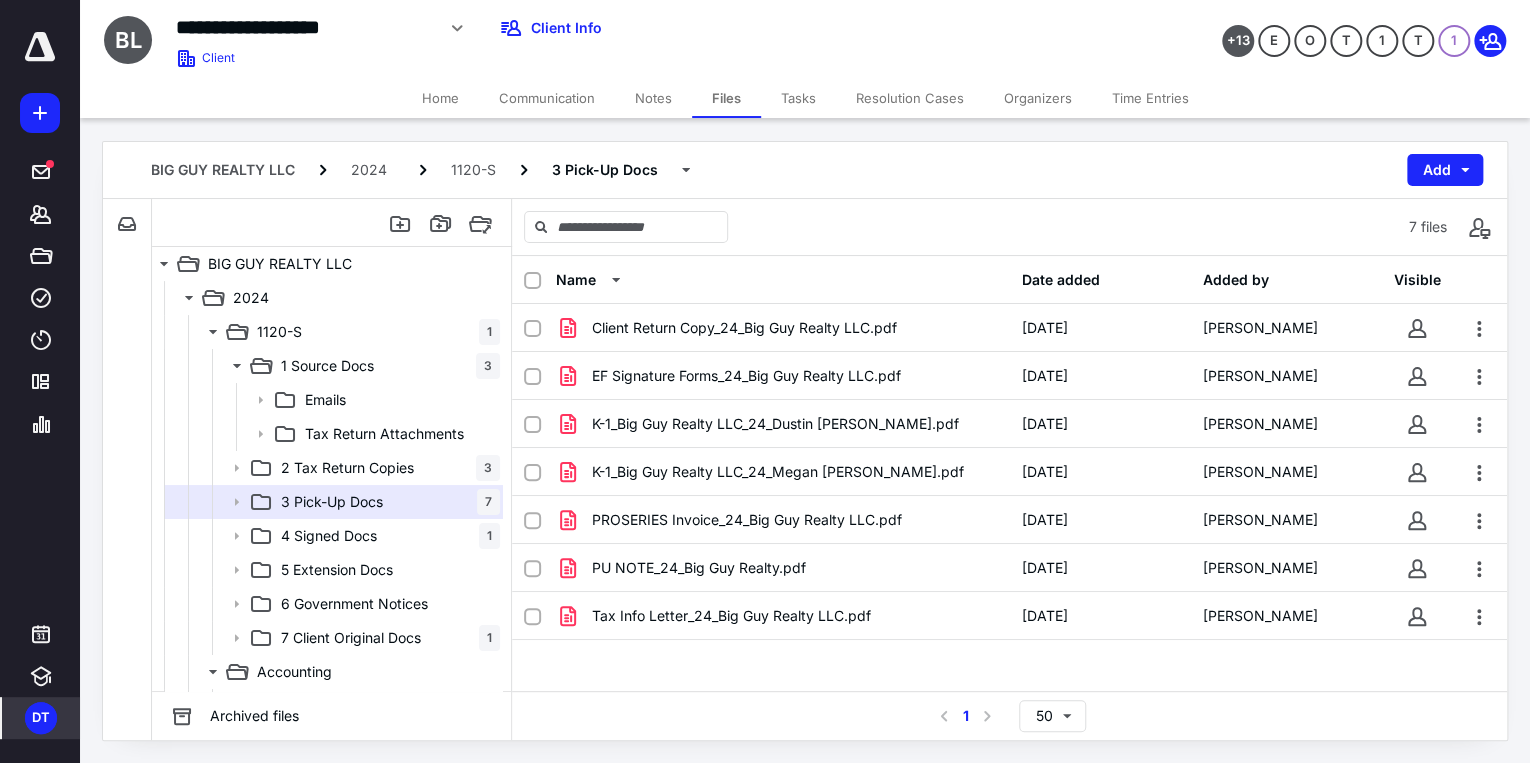 click 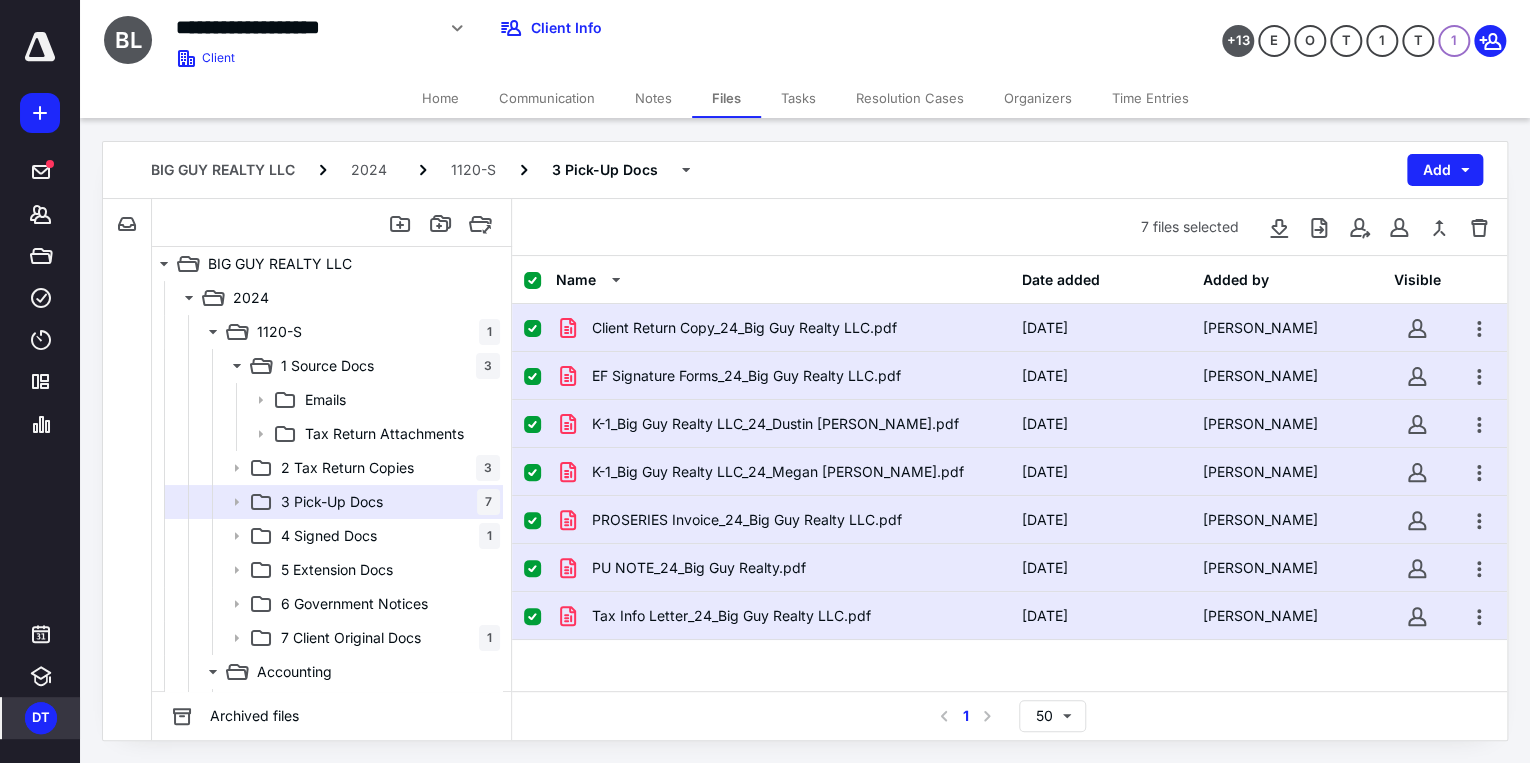 click 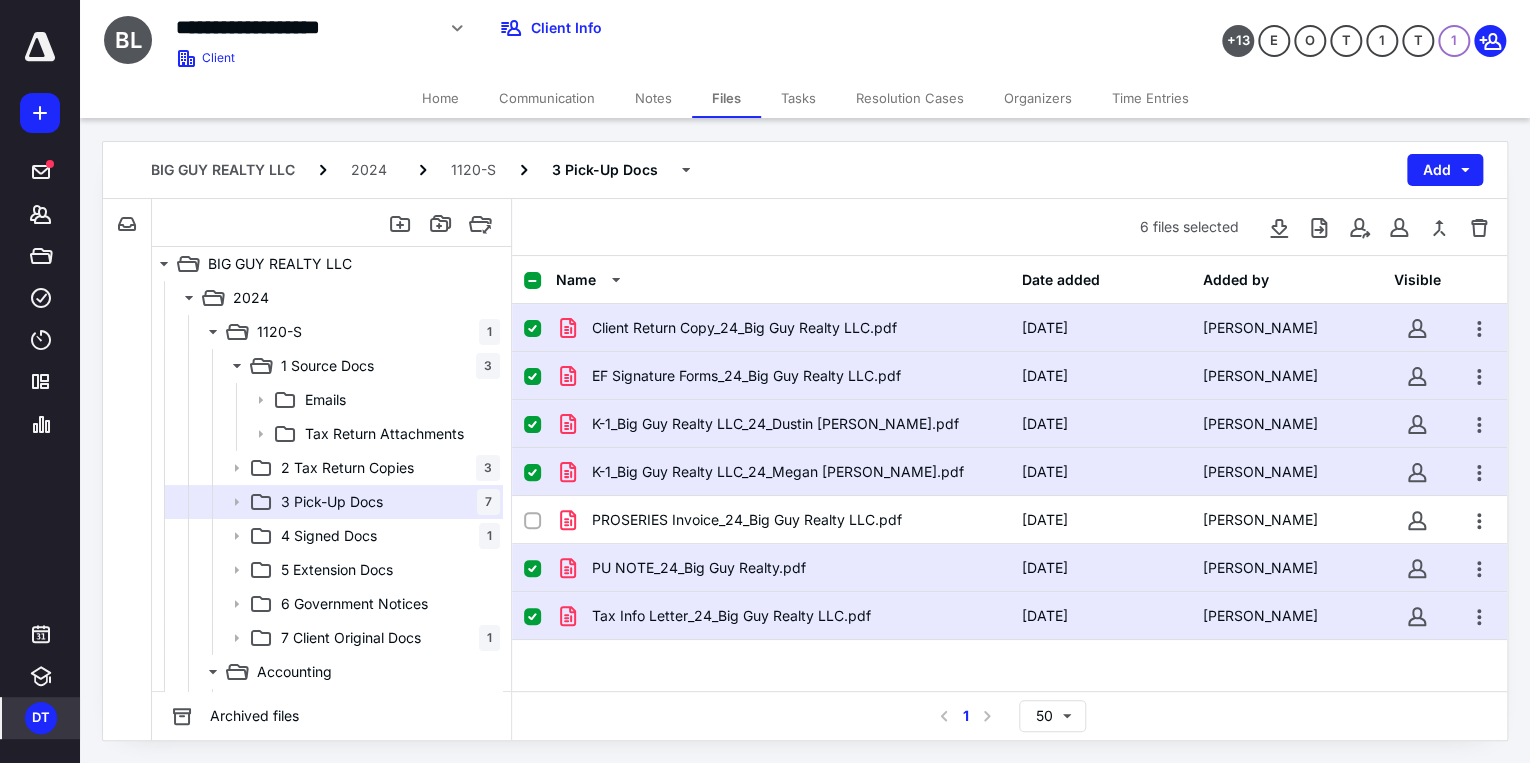 click at bounding box center (532, 569) 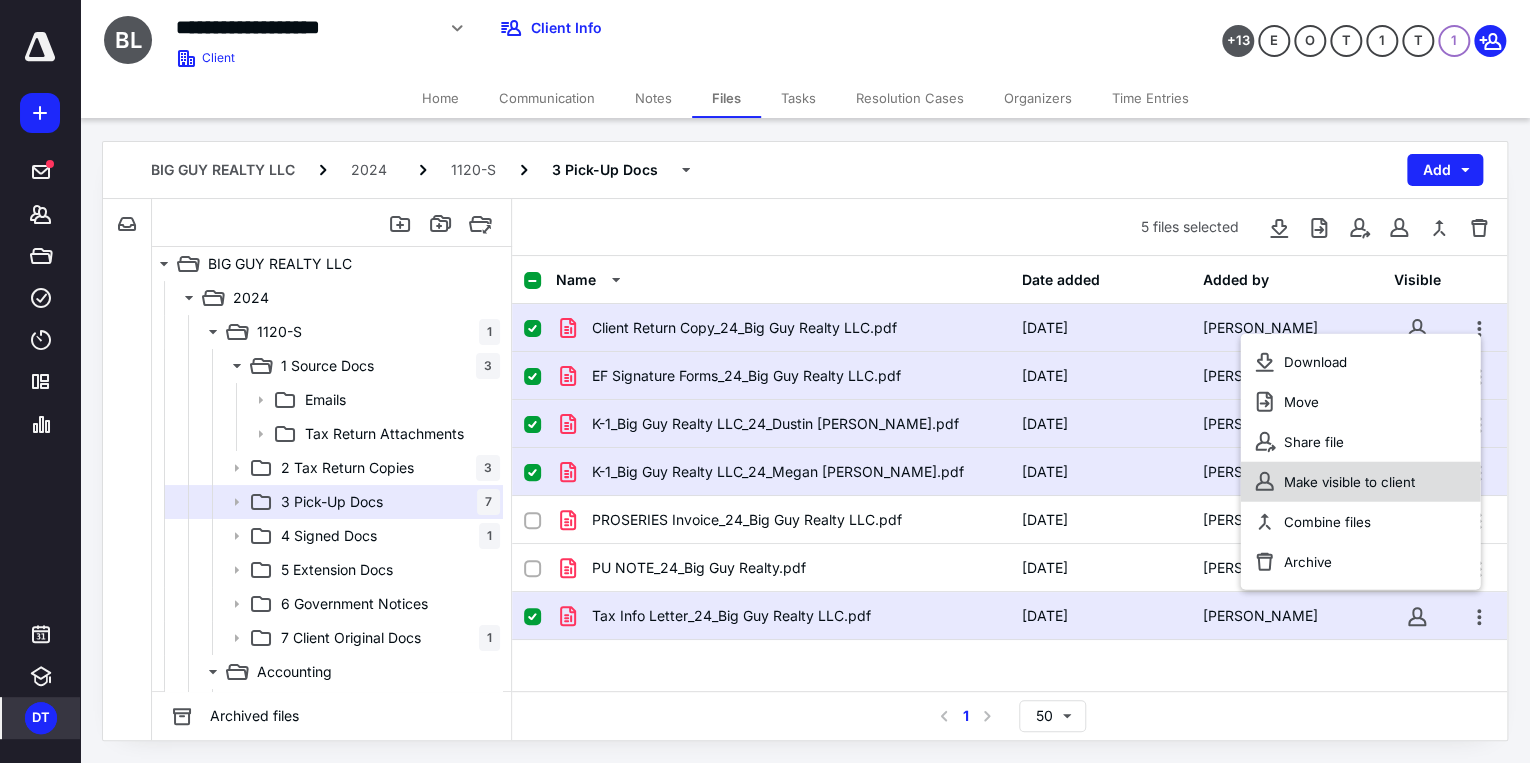 click on "Make visible to client" at bounding box center (1349, 482) 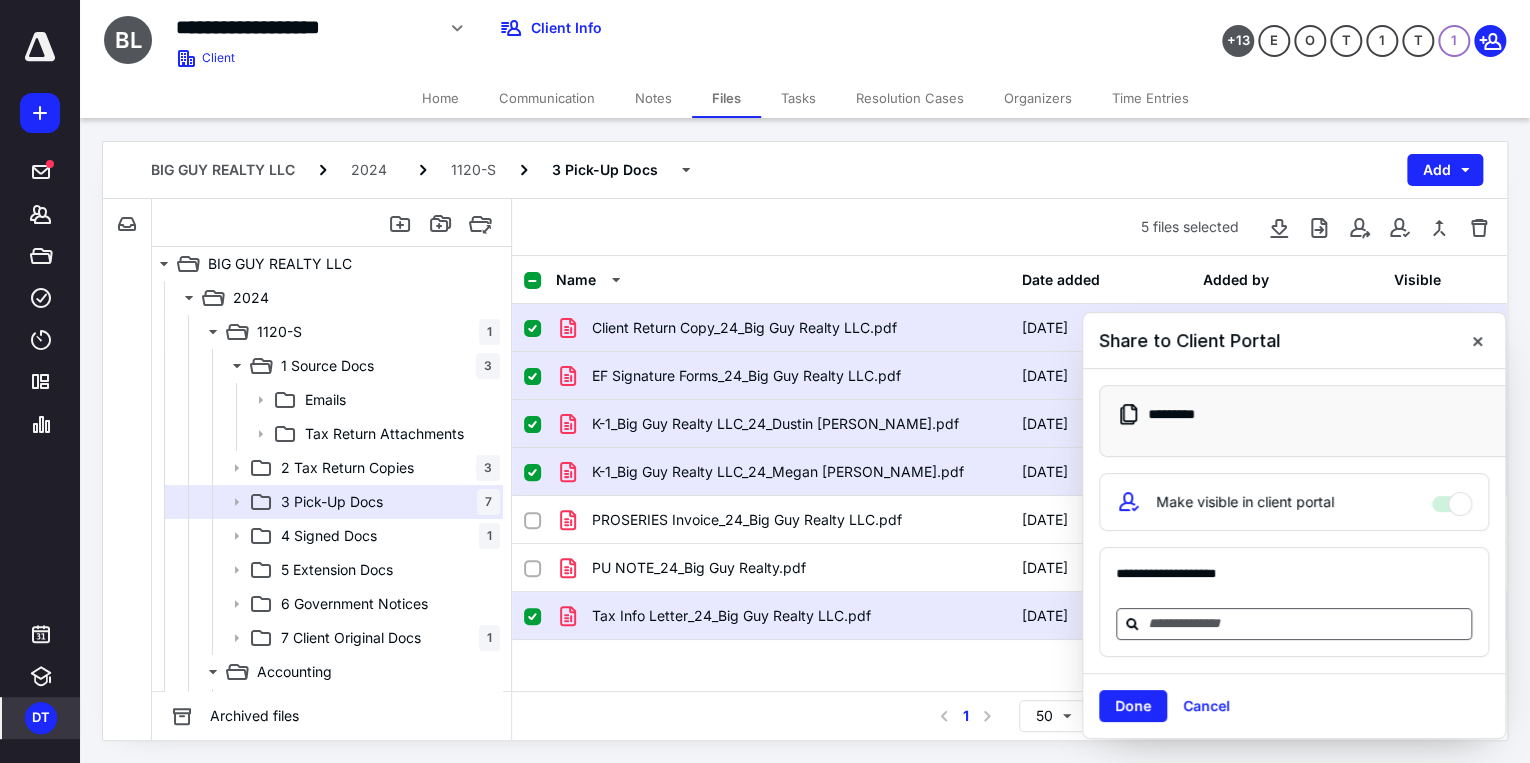 click at bounding box center (1306, 623) 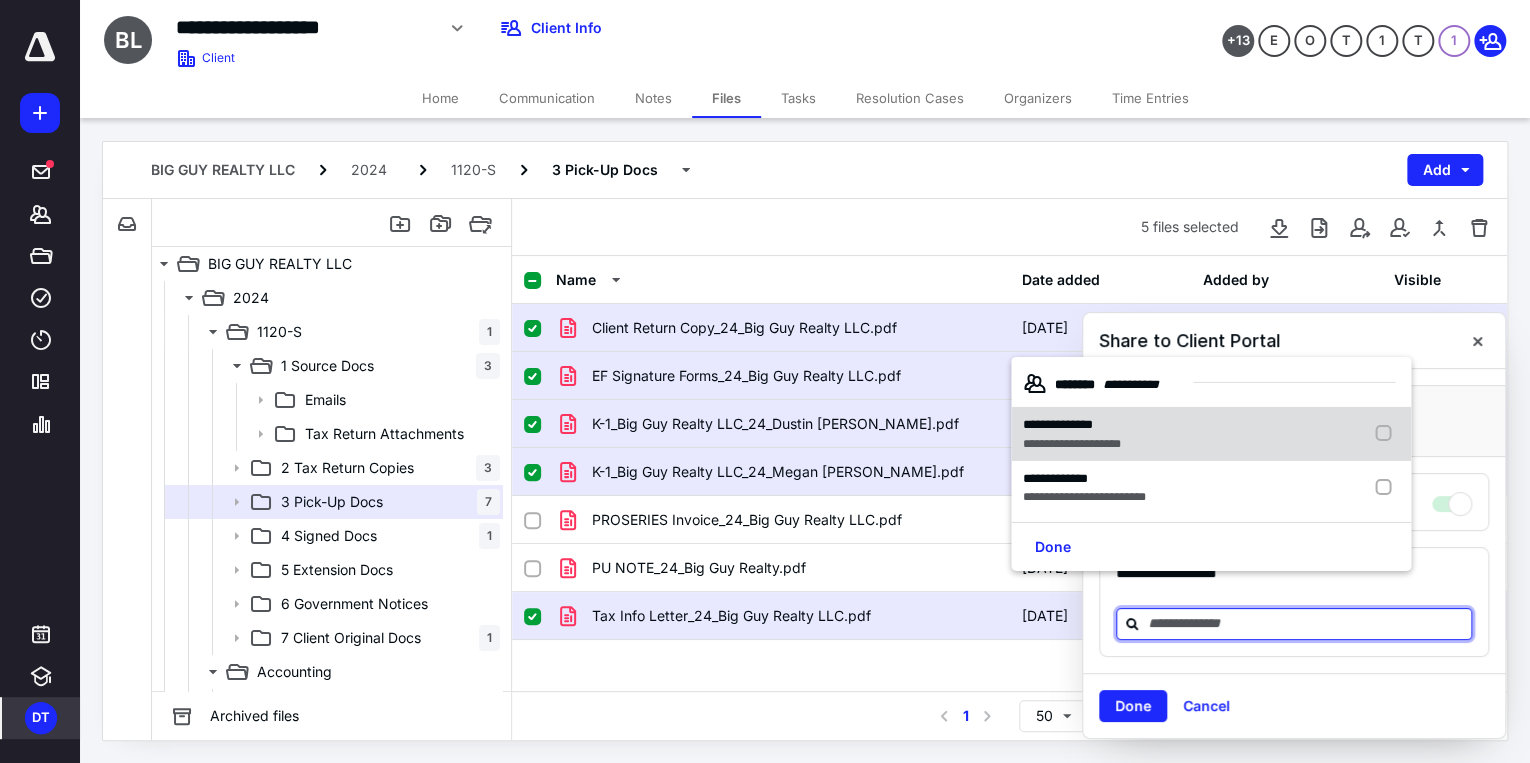 click on "**********" at bounding box center (1072, 425) 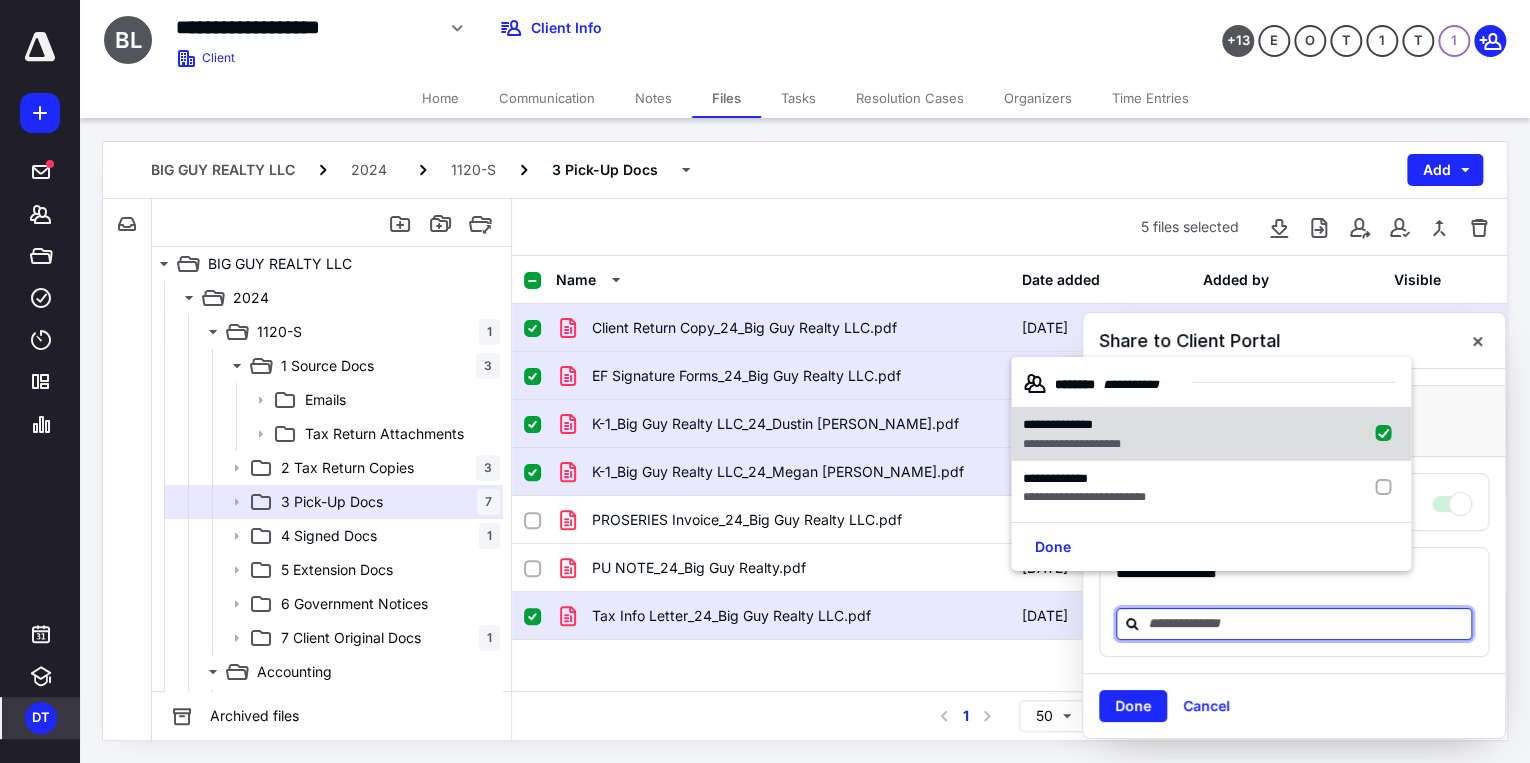 checkbox on "true" 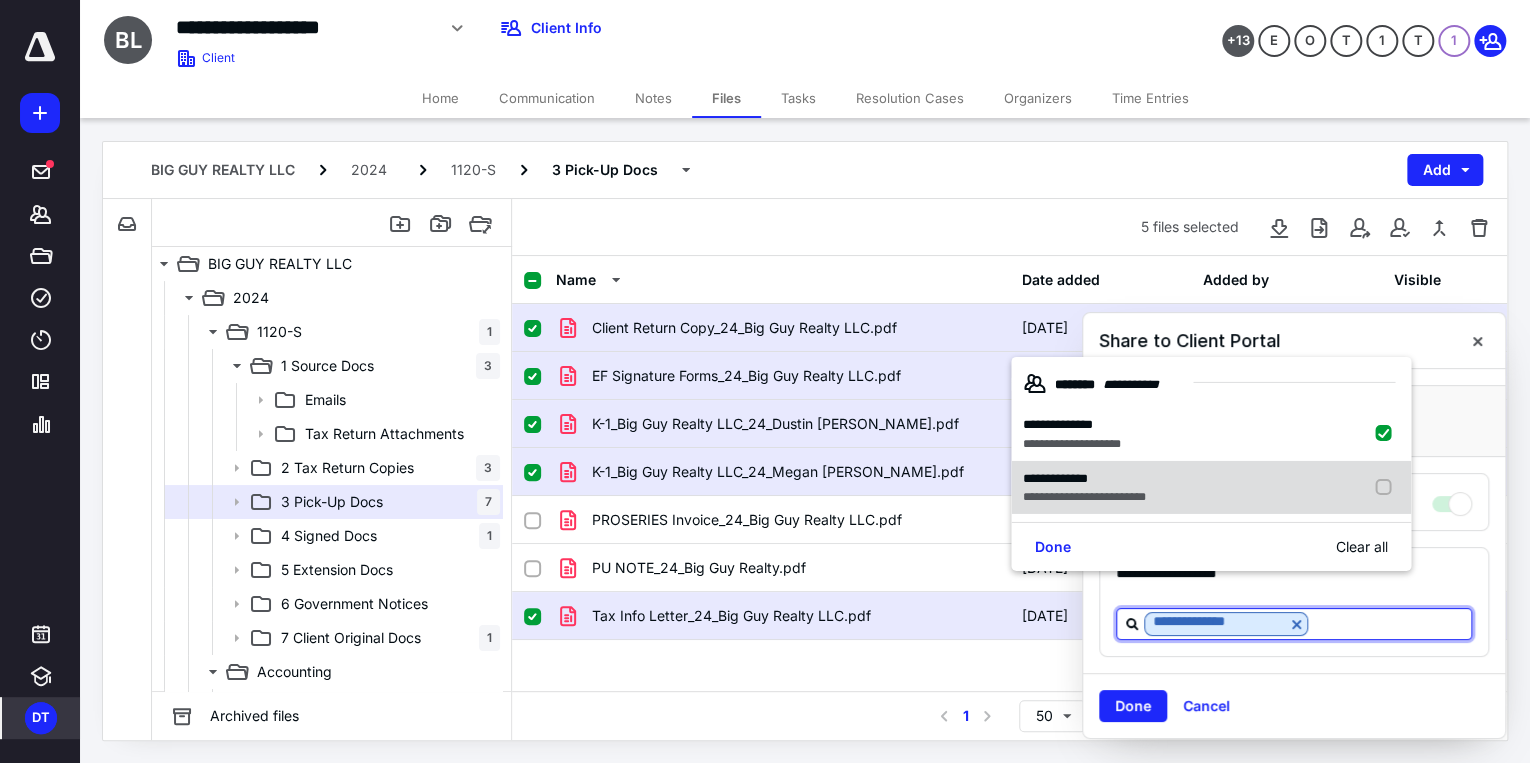 click on "**********" at bounding box center (1084, 497) 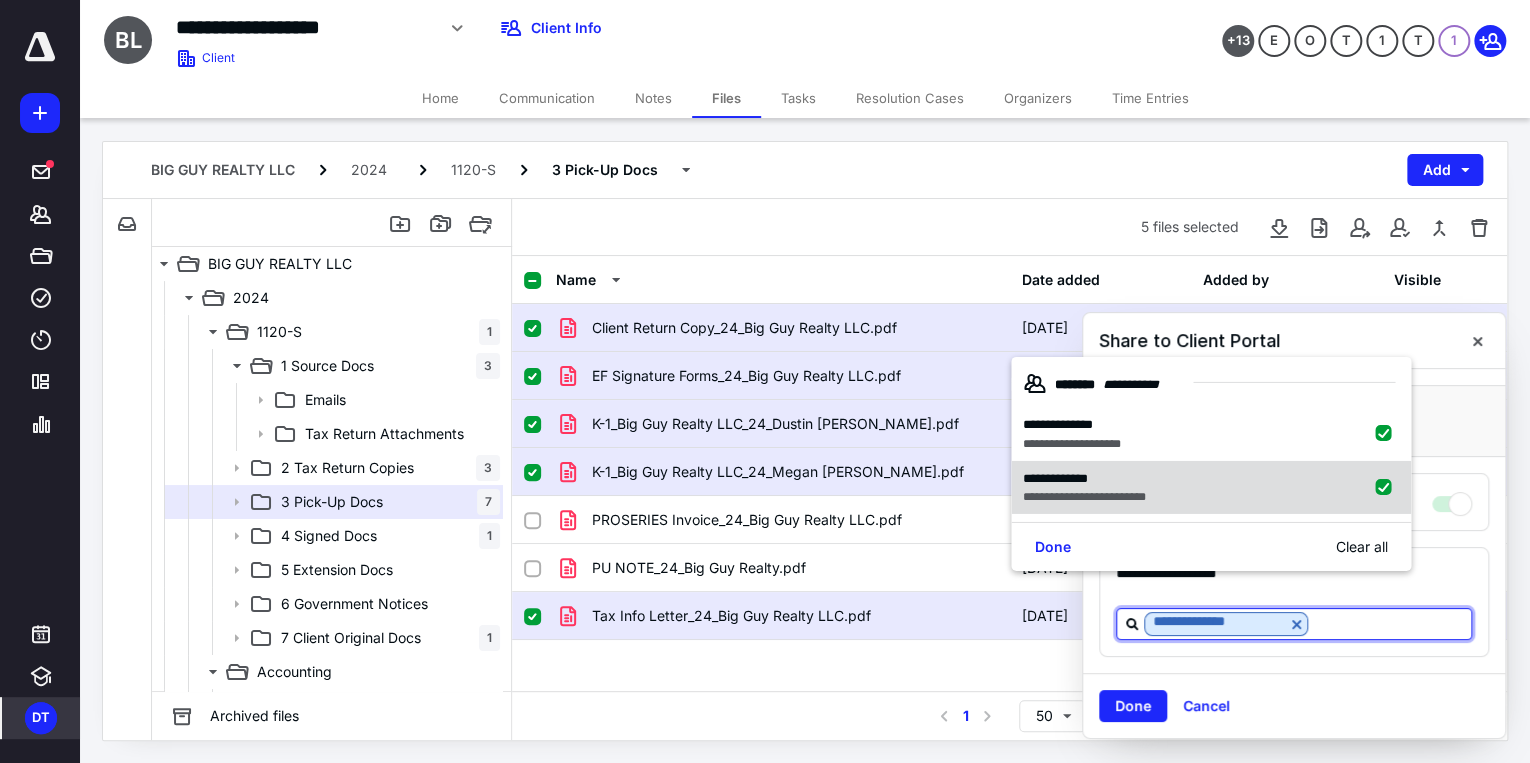checkbox on "true" 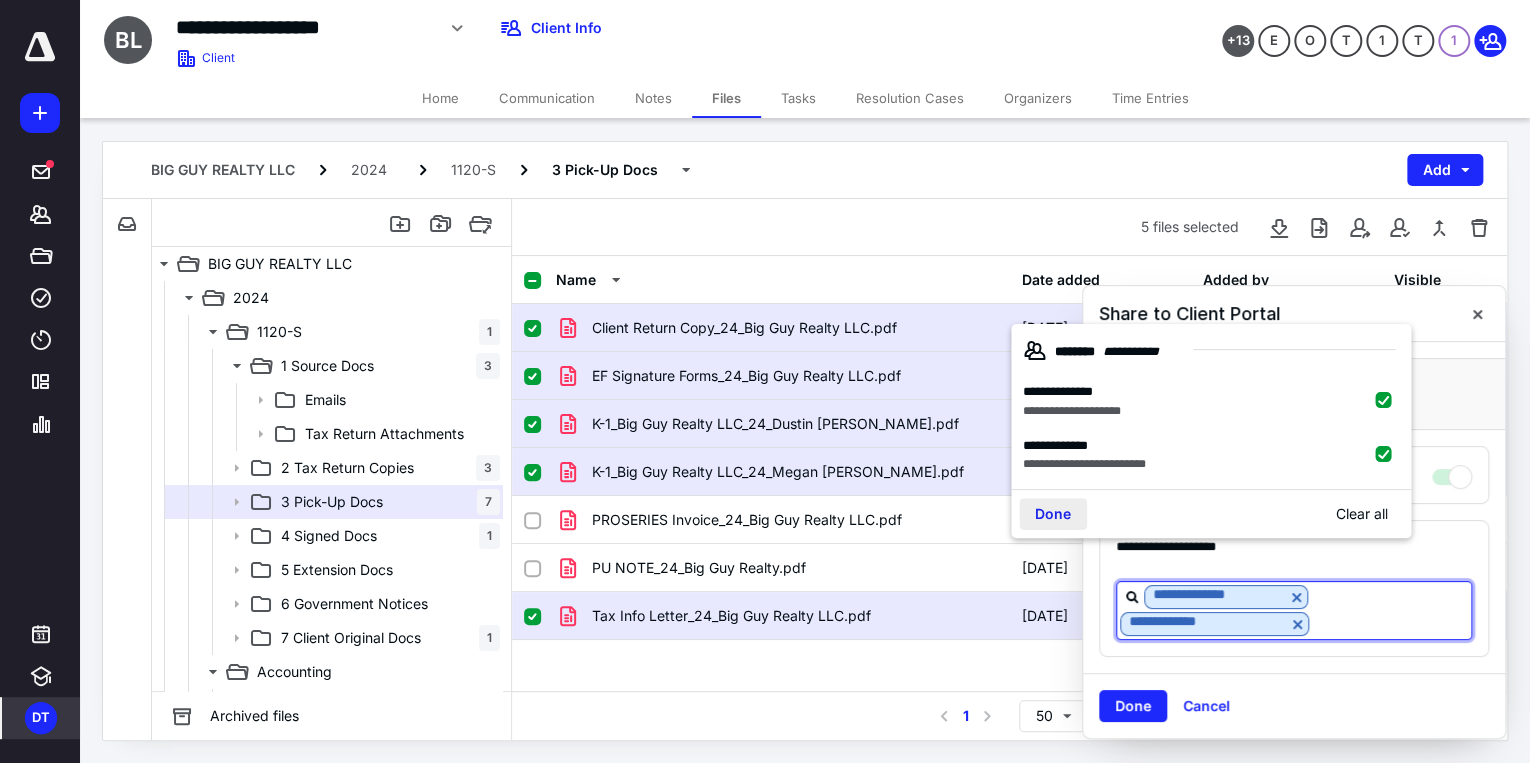 click on "Done" at bounding box center [1053, 514] 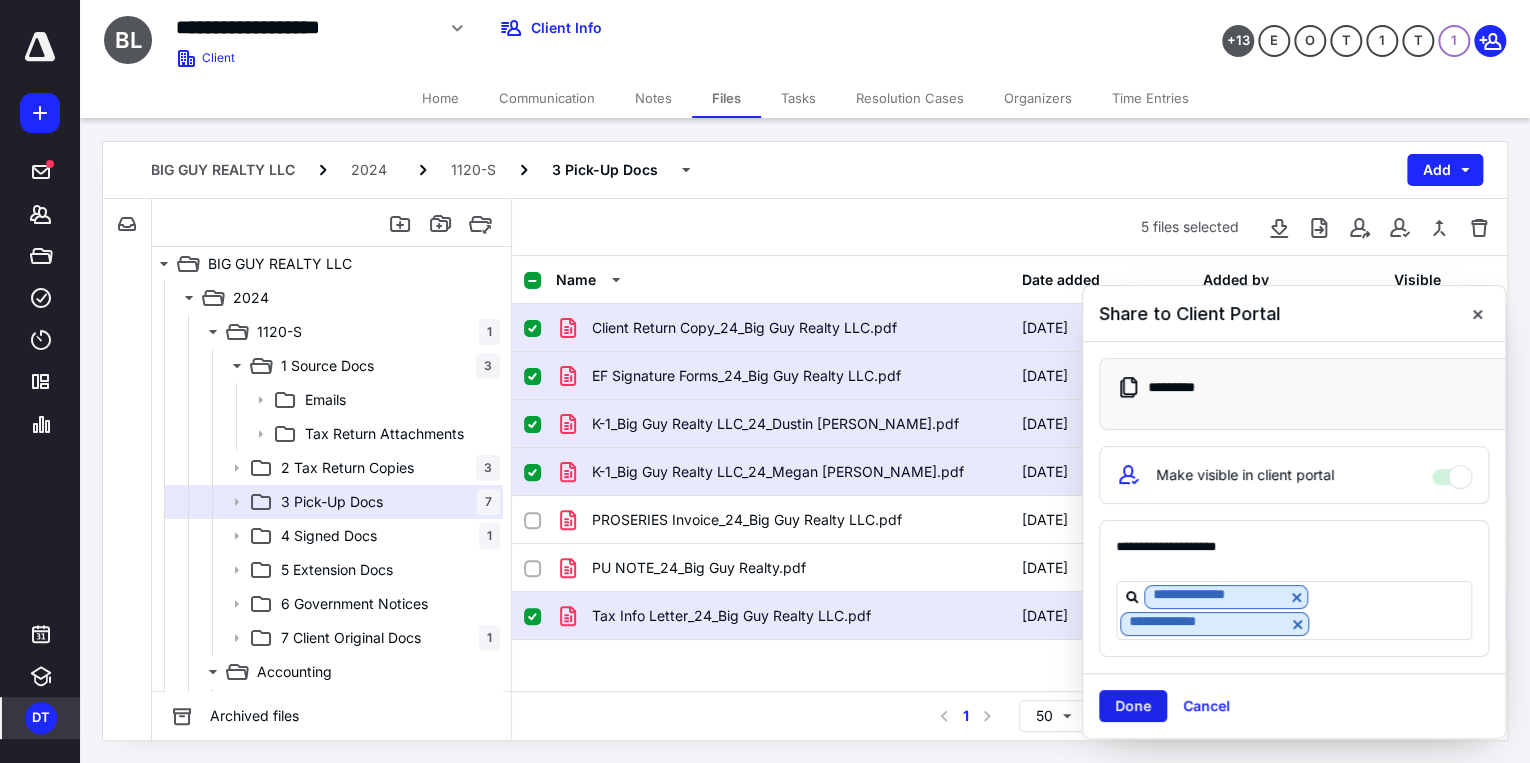 click on "Done" at bounding box center [1133, 706] 